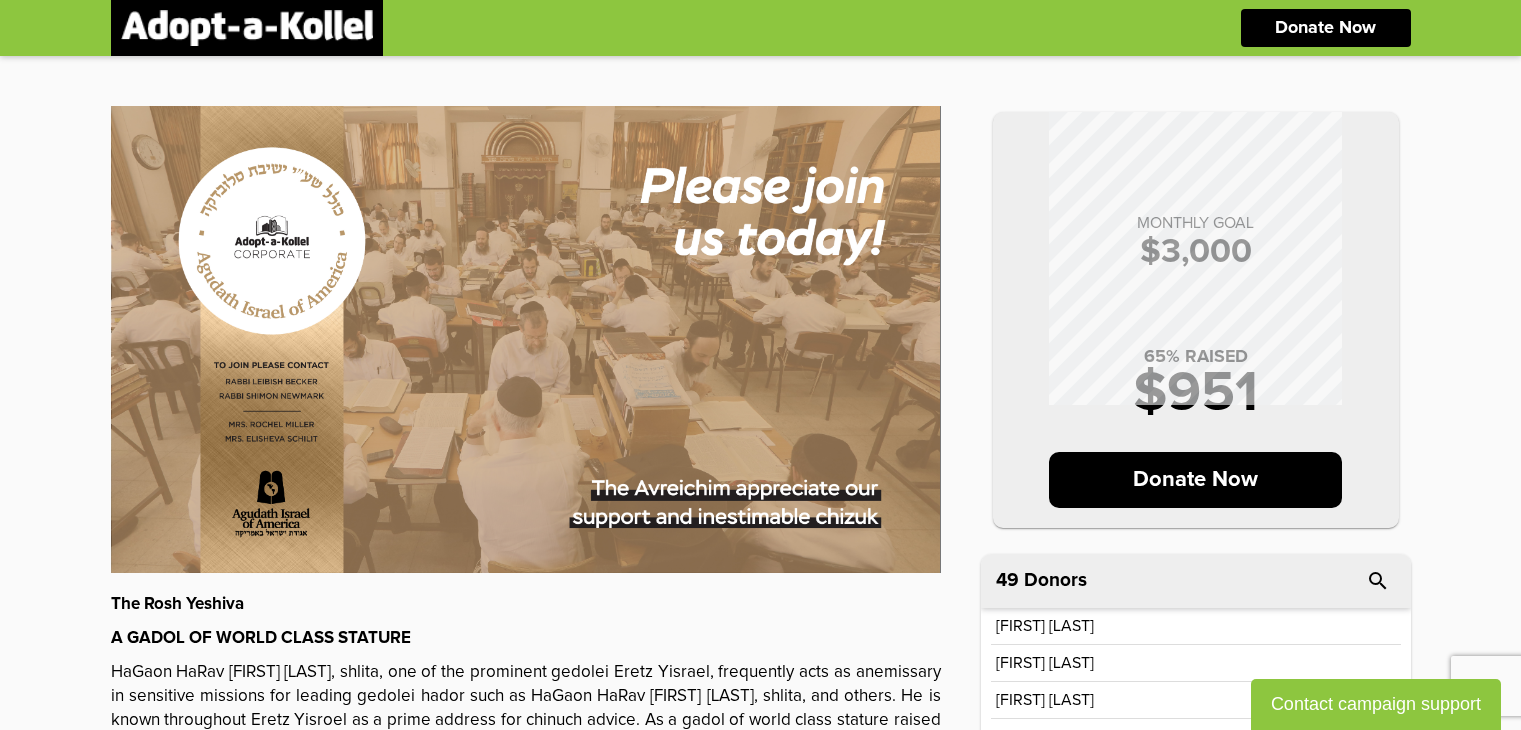 scroll, scrollTop: 0, scrollLeft: 0, axis: both 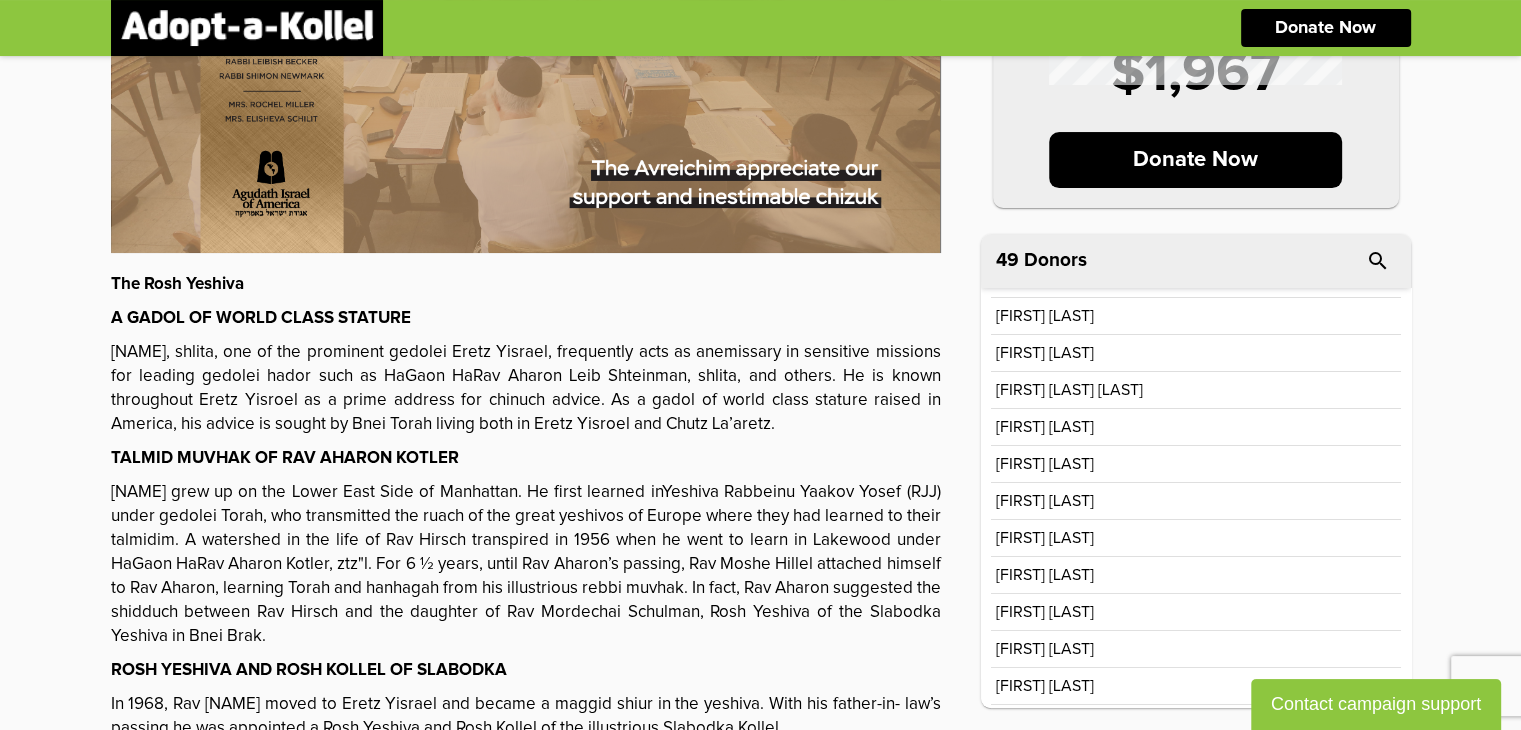 click on "Load More" at bounding box center [1196, 844] 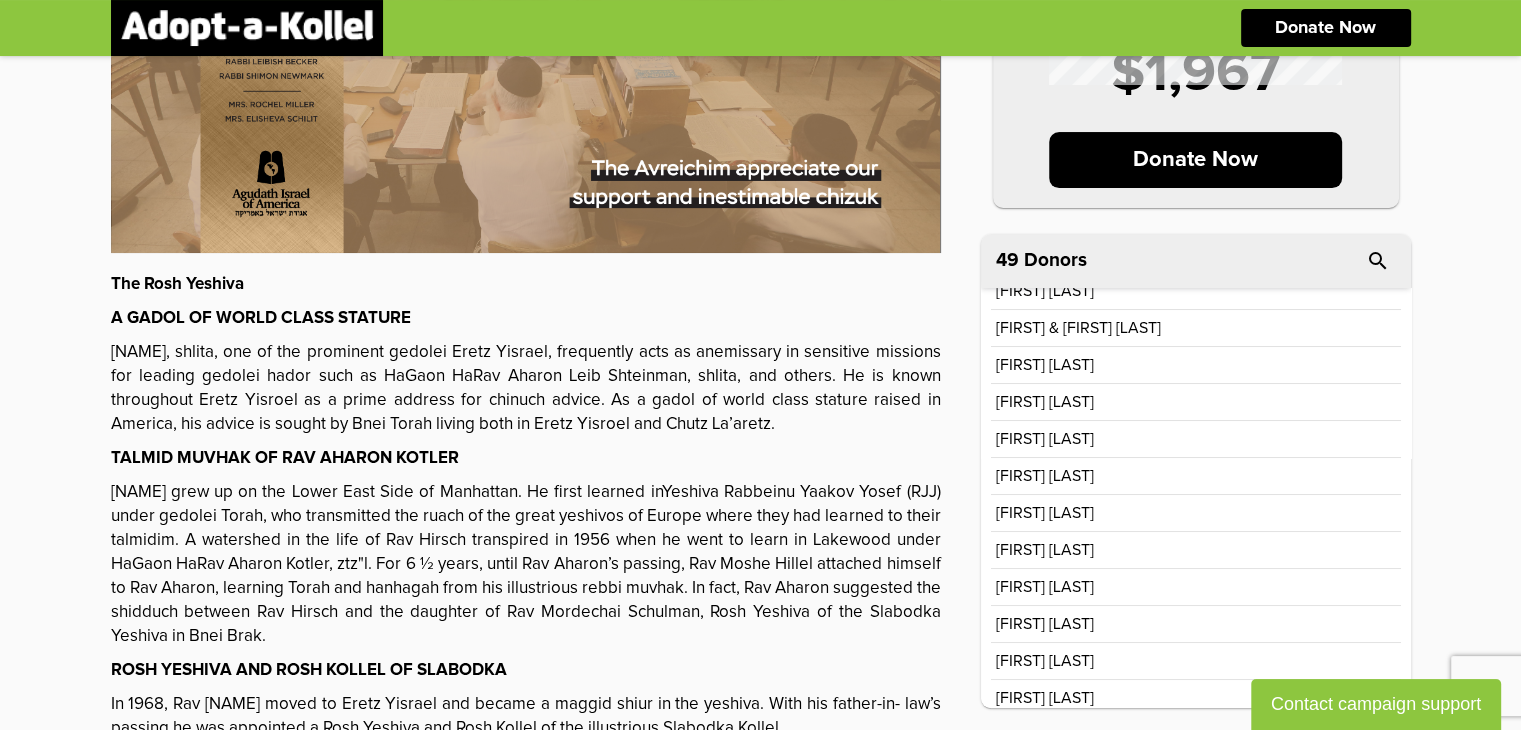 scroll, scrollTop: 1108, scrollLeft: 0, axis: vertical 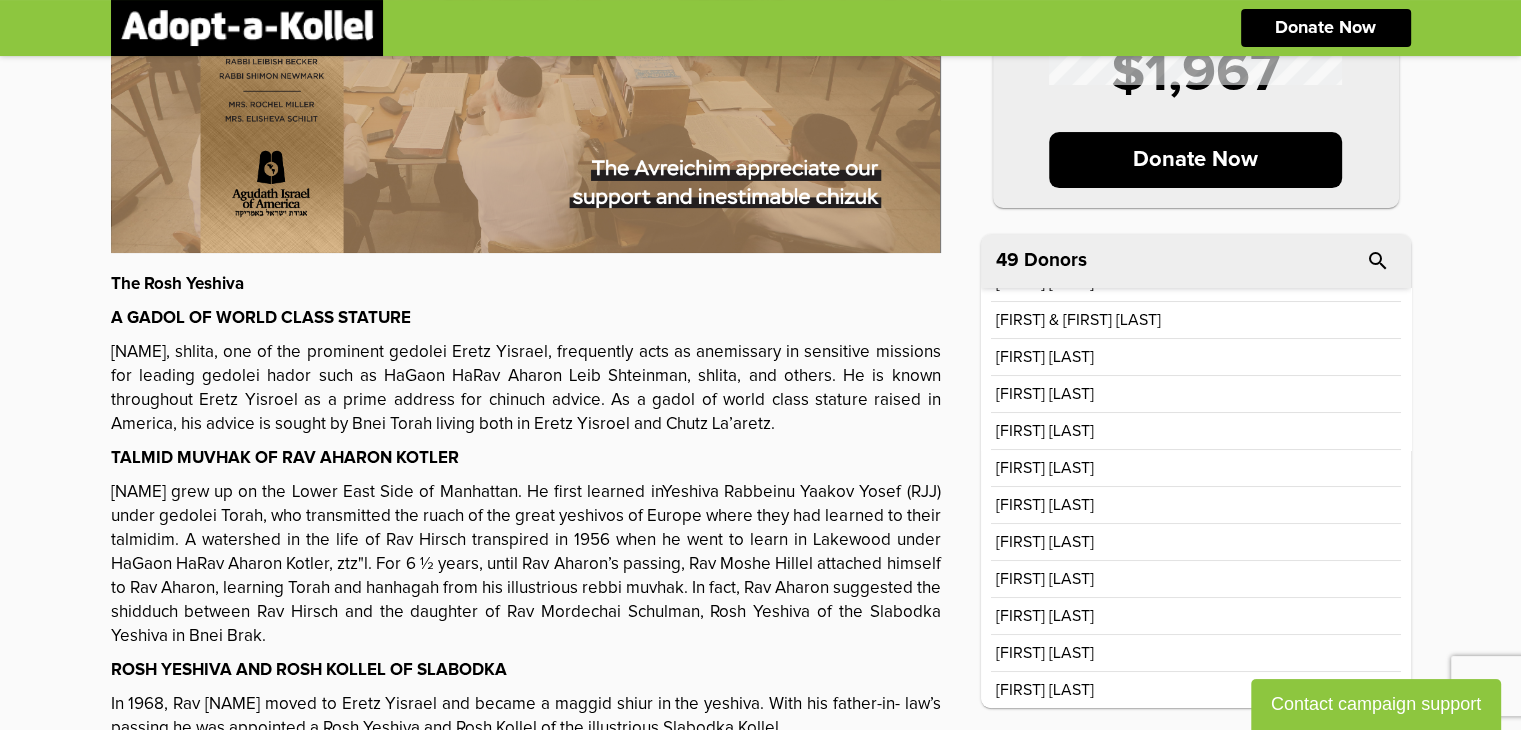 click on "Load More" at bounding box center (1196, 848) 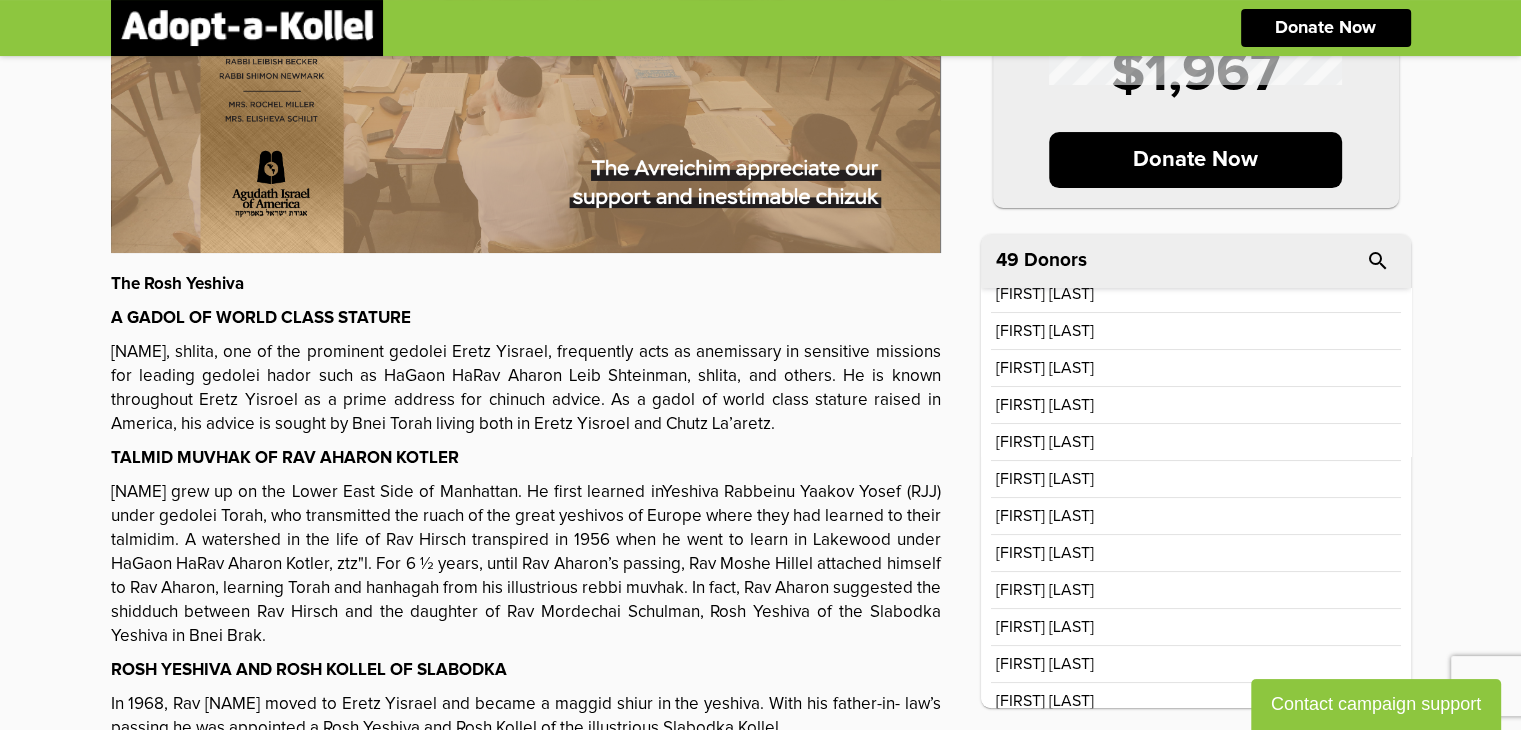scroll, scrollTop: 1383, scrollLeft: 0, axis: vertical 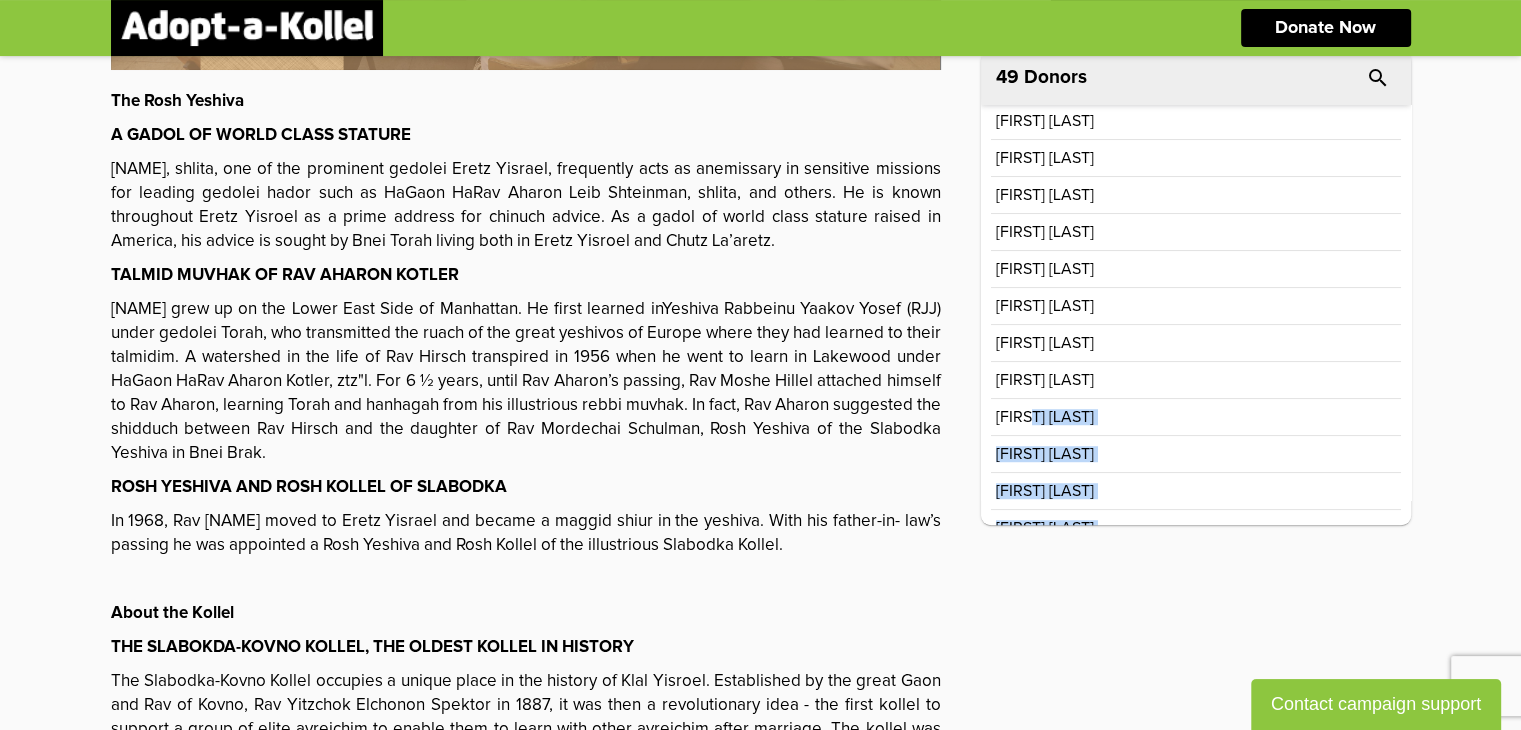 drag, startPoint x: 1128, startPoint y: 496, endPoint x: 1028, endPoint y: 232, distance: 282.3048 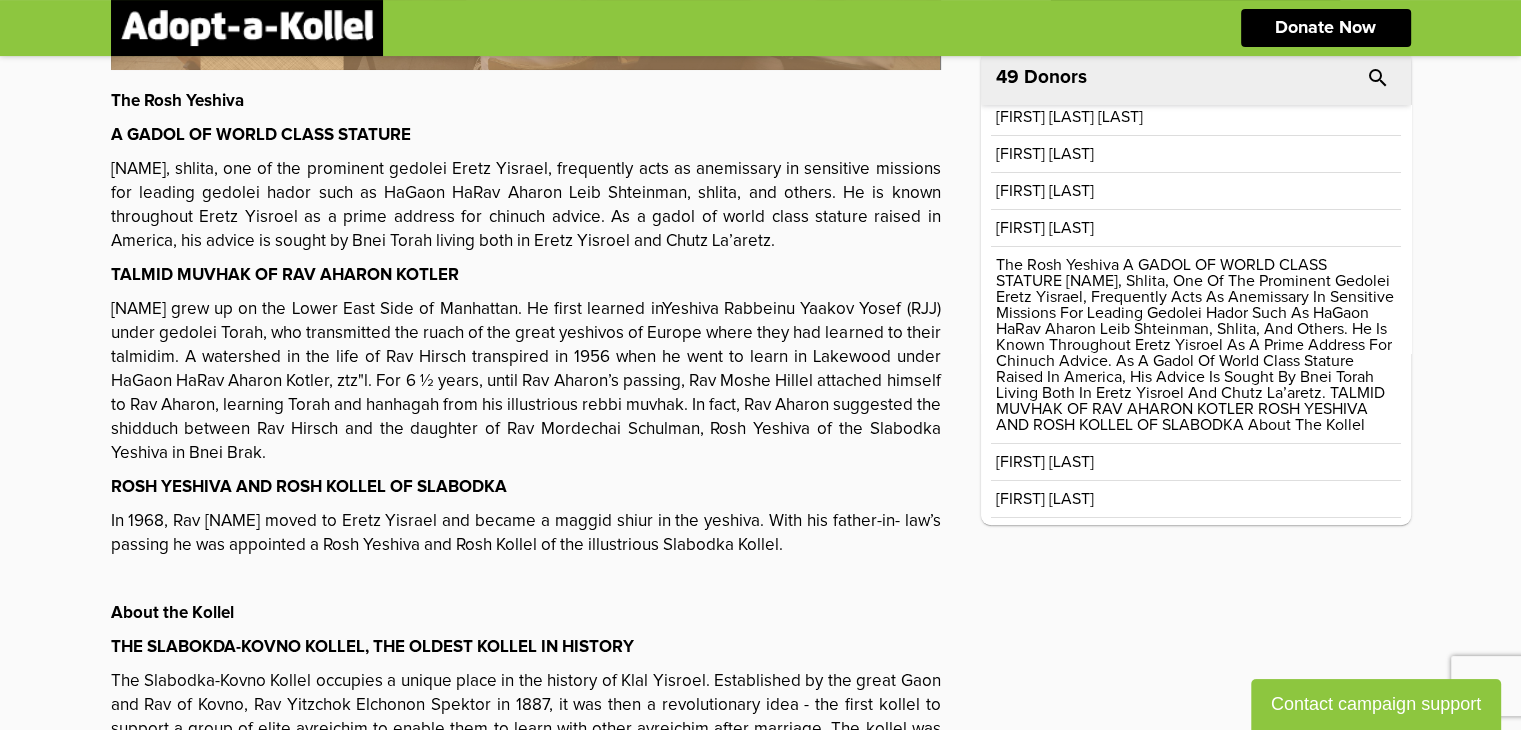 scroll, scrollTop: 3, scrollLeft: 0, axis: vertical 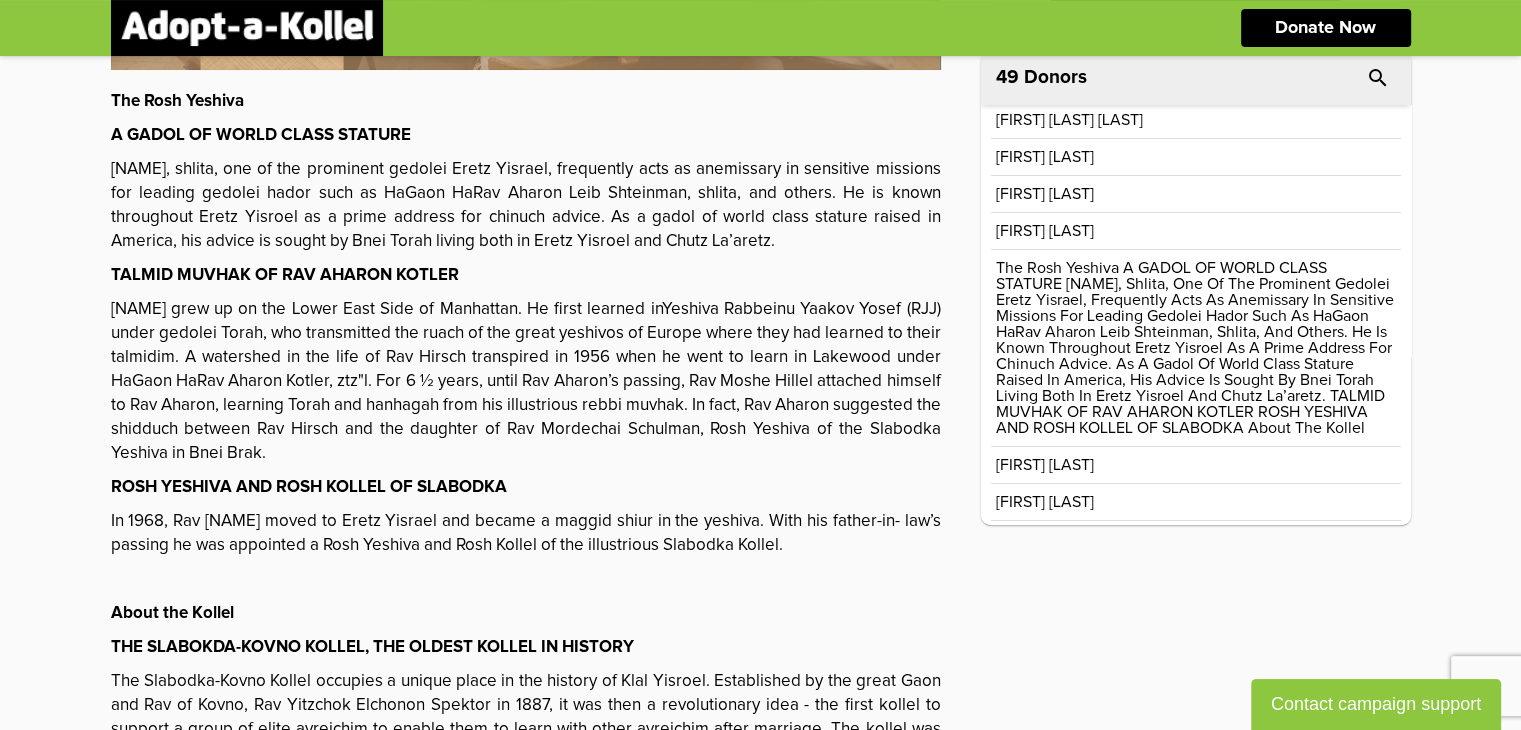 click on "[FIRST] [LAST]" at bounding box center (1196, 231) 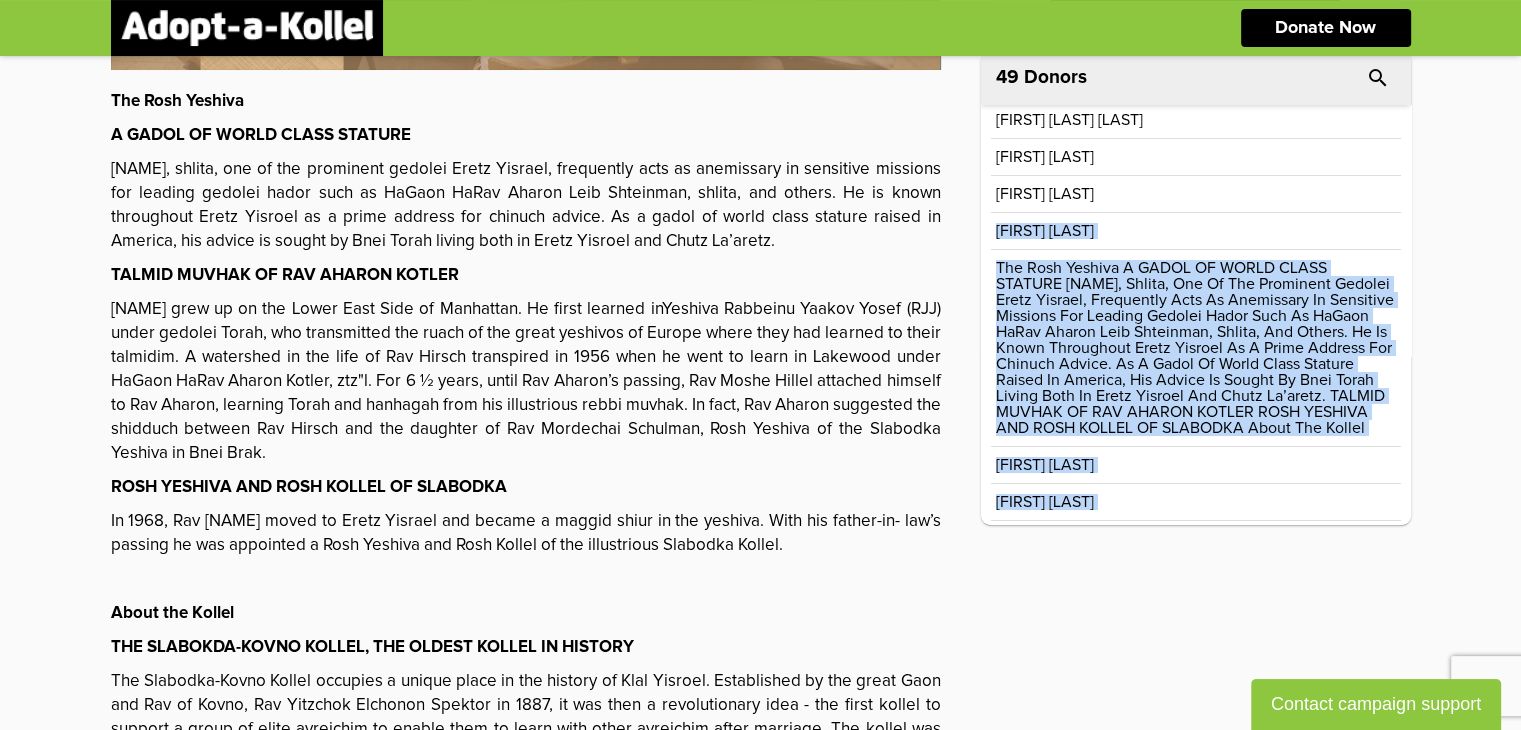 drag, startPoint x: 1014, startPoint y: 215, endPoint x: 1101, endPoint y: 541, distance: 337.40924 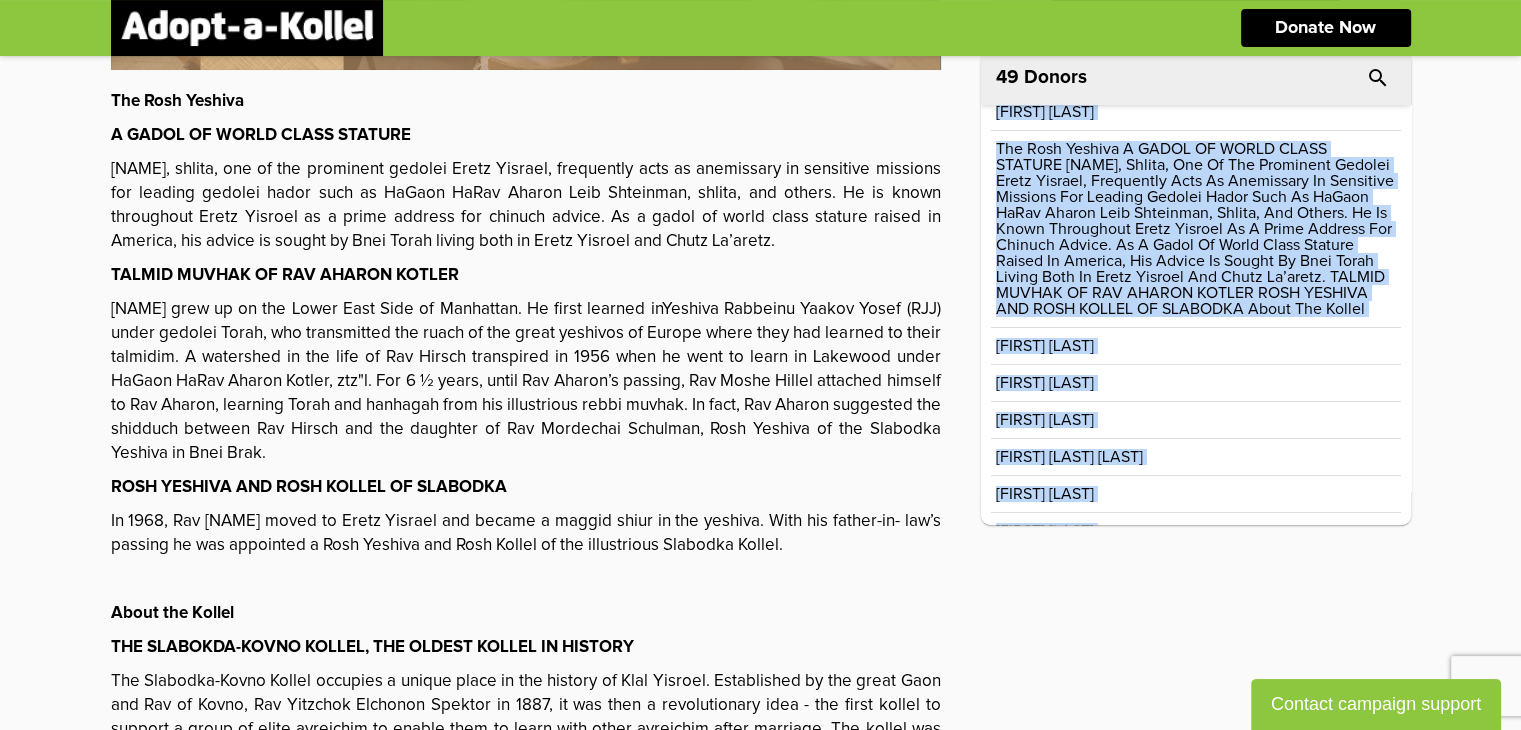 click on "[FIRST] [LAST] [LAST]" at bounding box center (1069, 457) 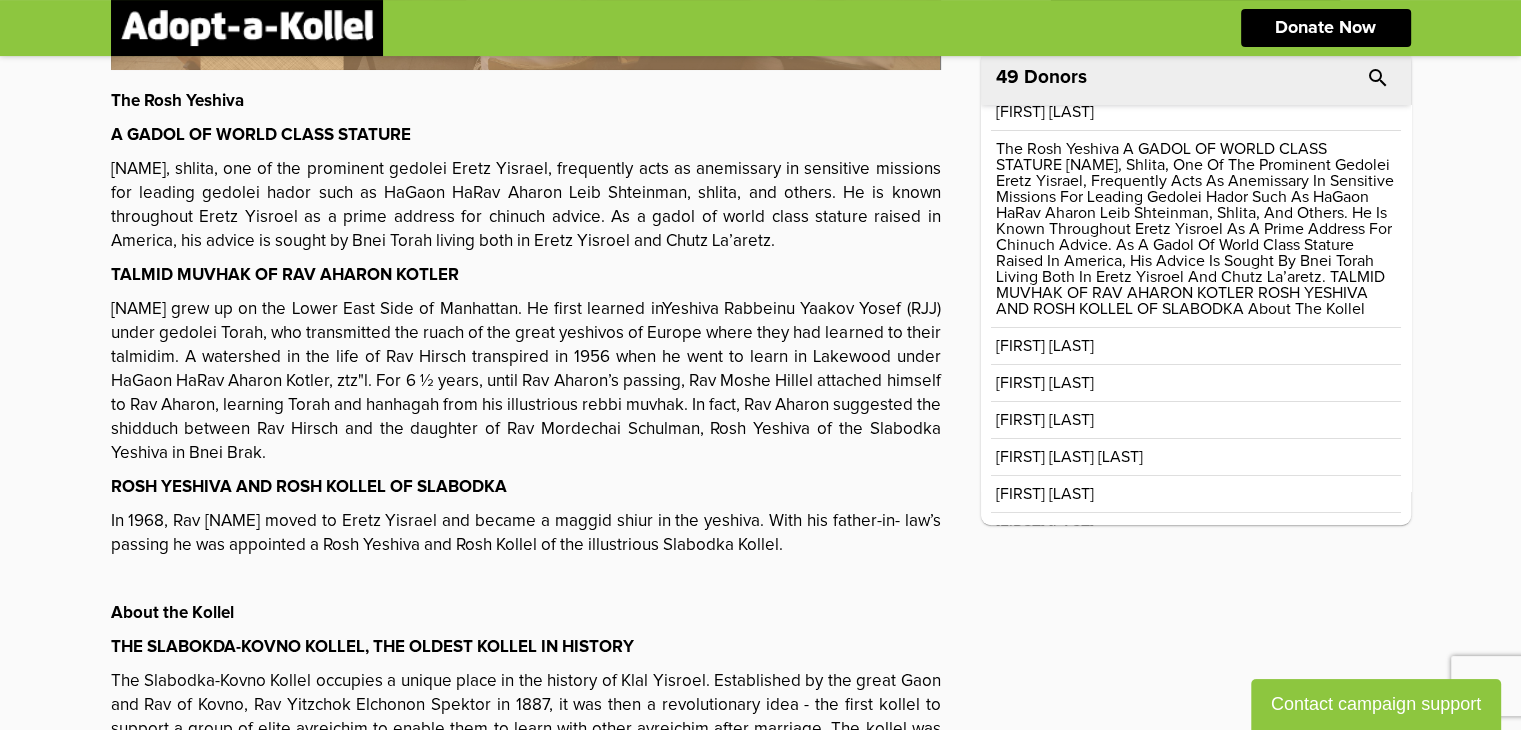 scroll, scrollTop: 0, scrollLeft: 0, axis: both 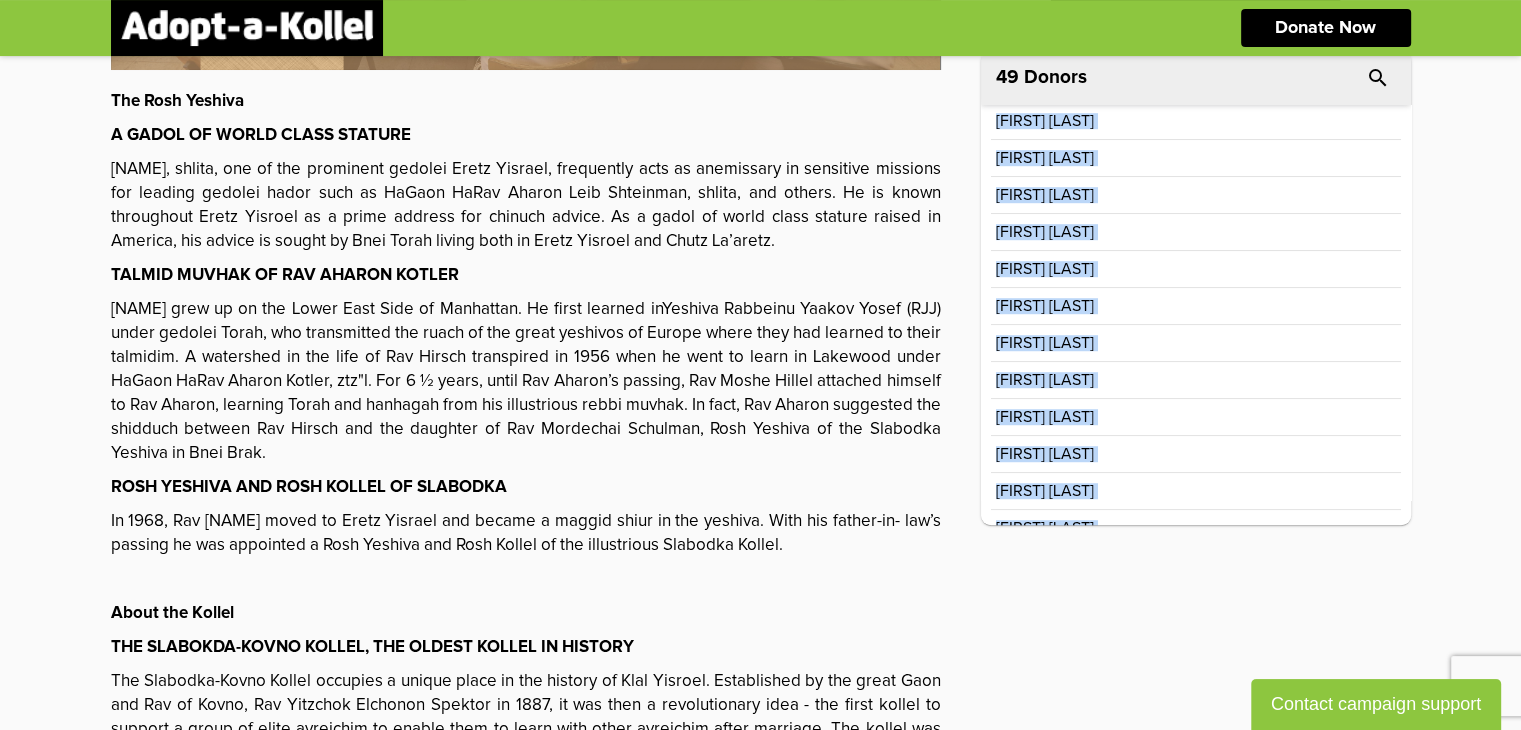 drag, startPoint x: 996, startPoint y: 131, endPoint x: 1207, endPoint y: 580, distance: 496.10684 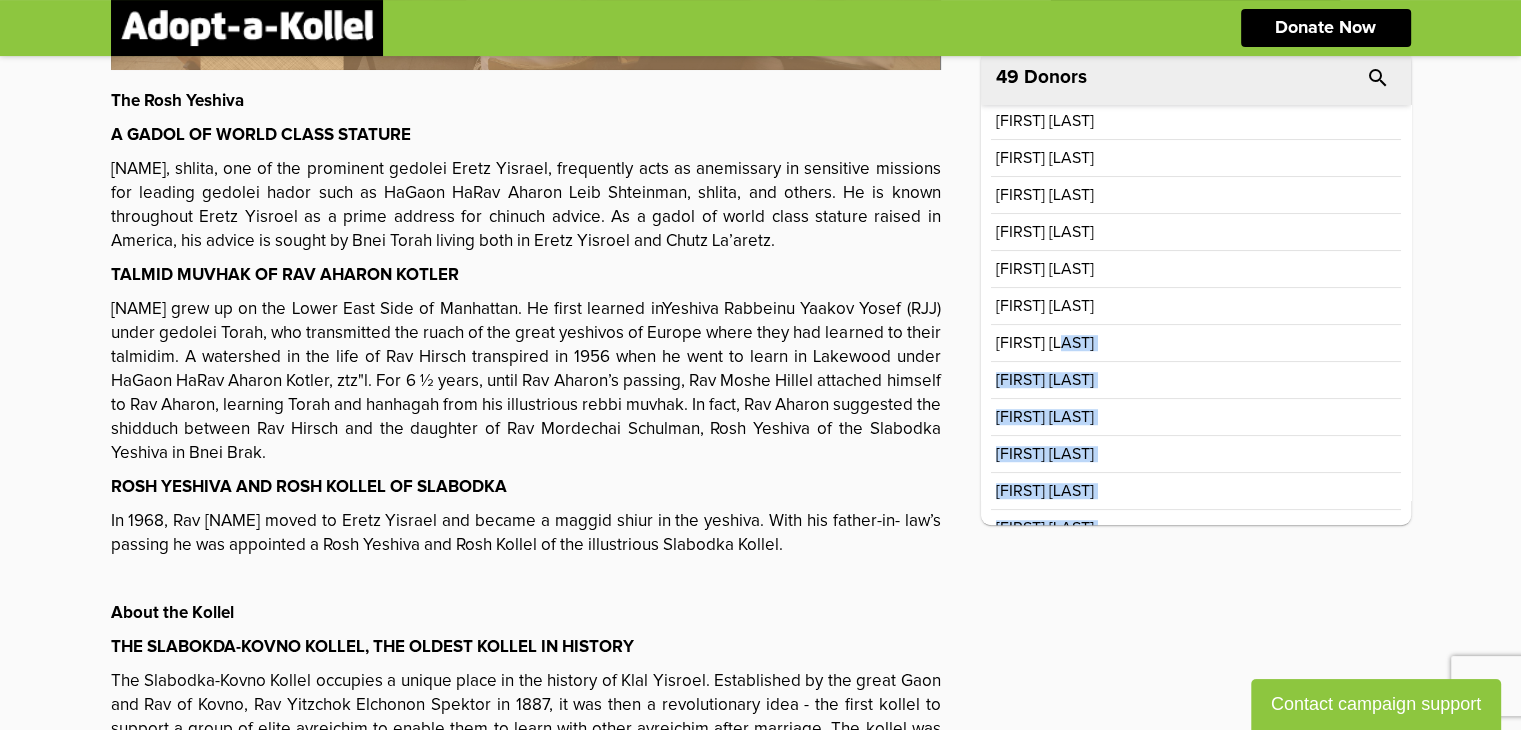 drag, startPoint x: 1068, startPoint y: 400, endPoint x: 1088, endPoint y: 179, distance: 221.90314 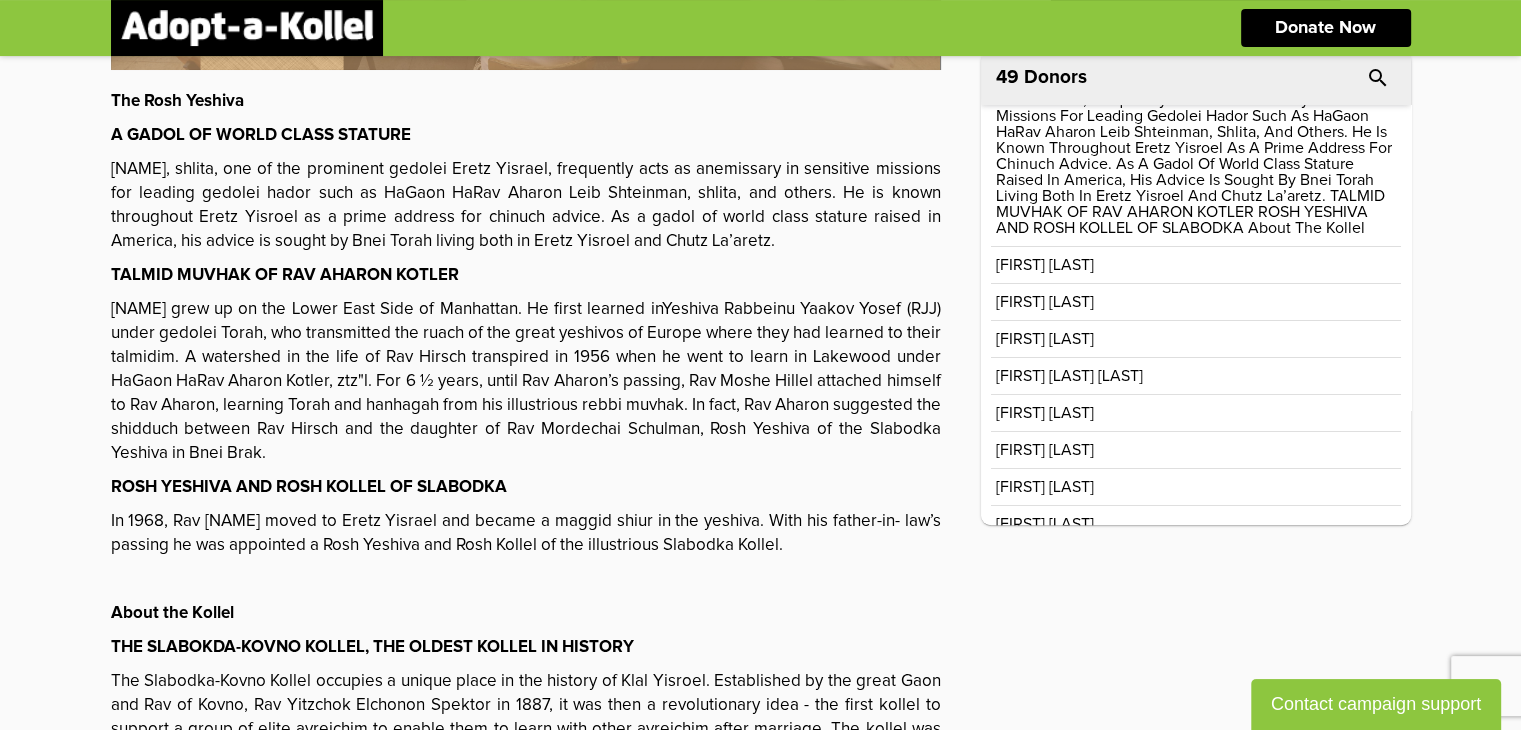 scroll, scrollTop: 161, scrollLeft: 0, axis: vertical 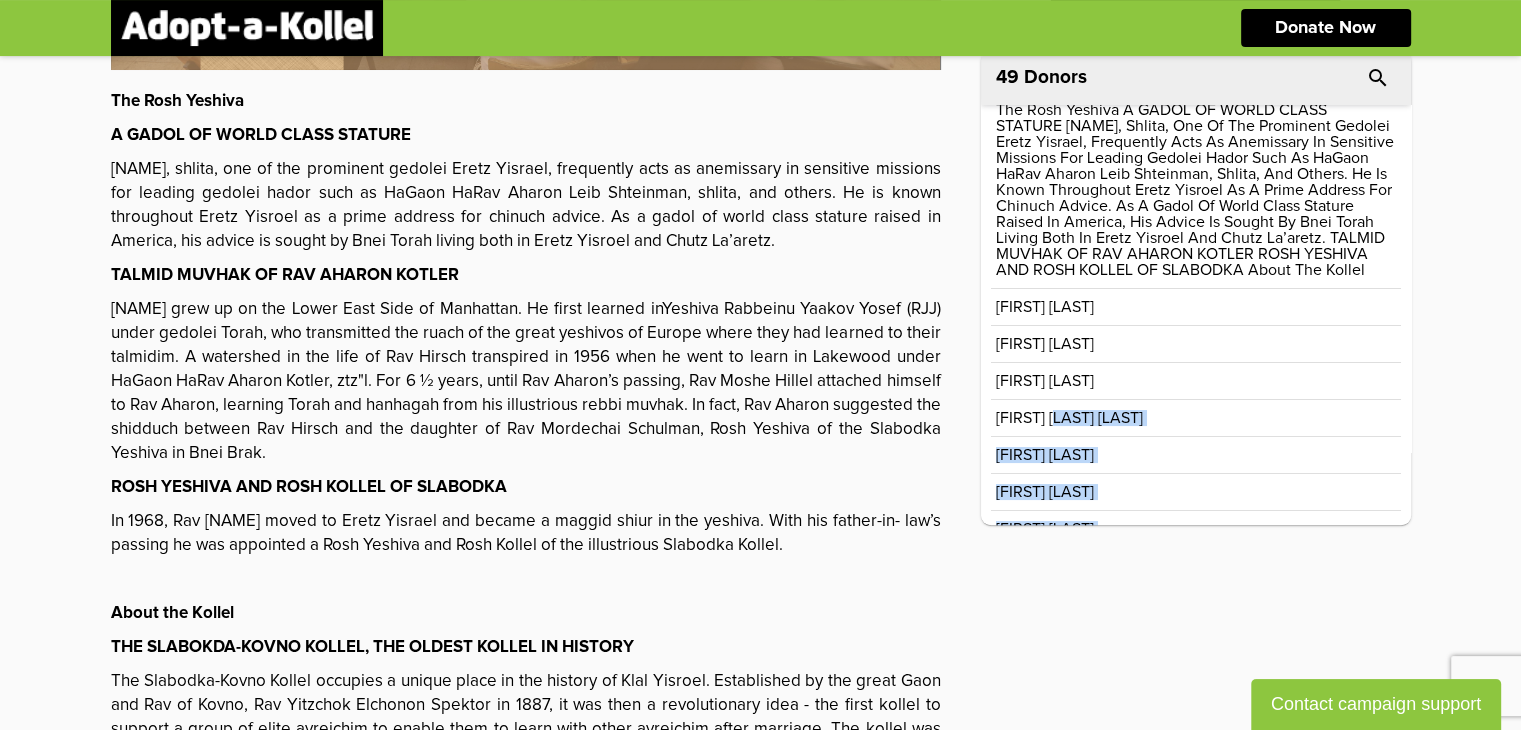 drag, startPoint x: 1066, startPoint y: 262, endPoint x: 1274, endPoint y: 489, distance: 307.8847 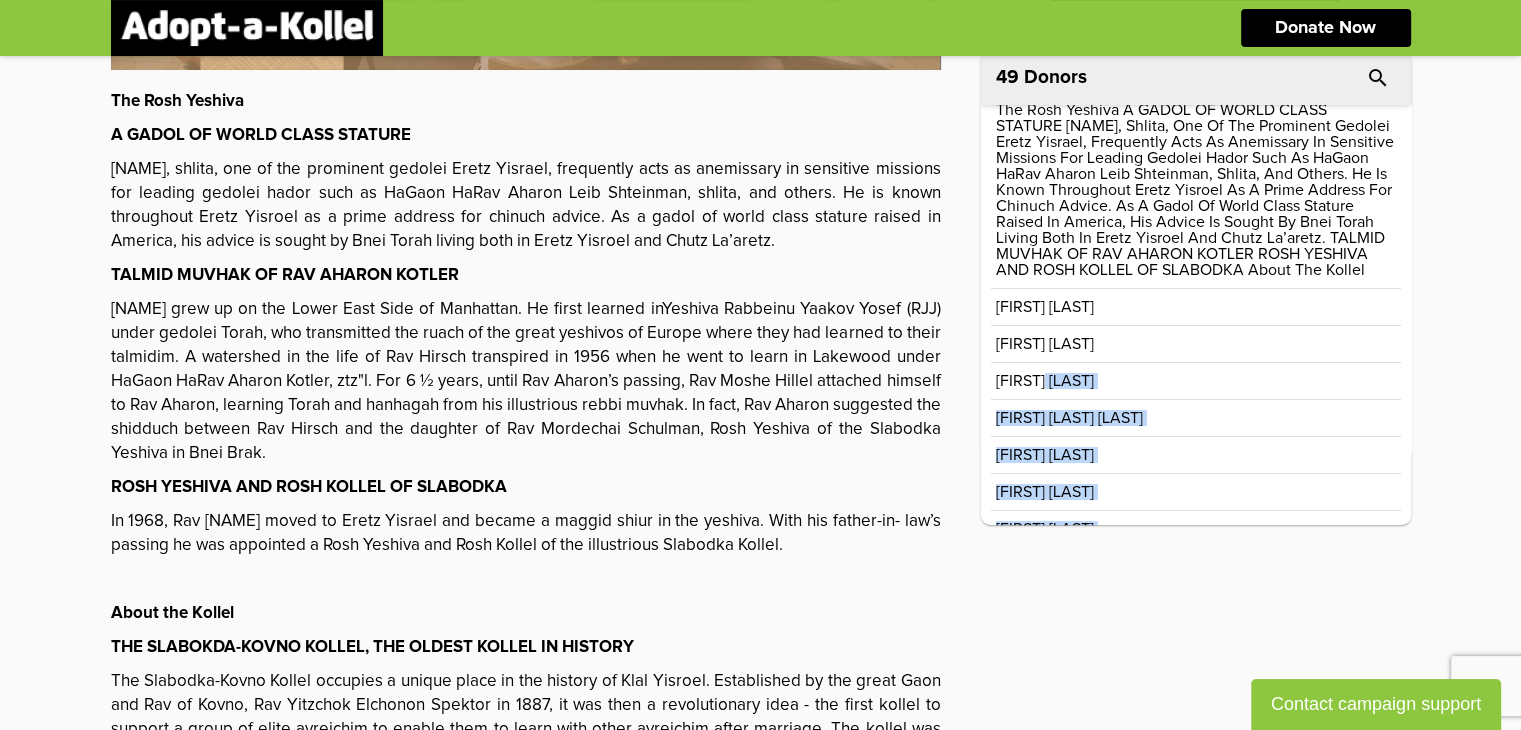 click on "[FIRST] [LAST]" at bounding box center (1196, 381) 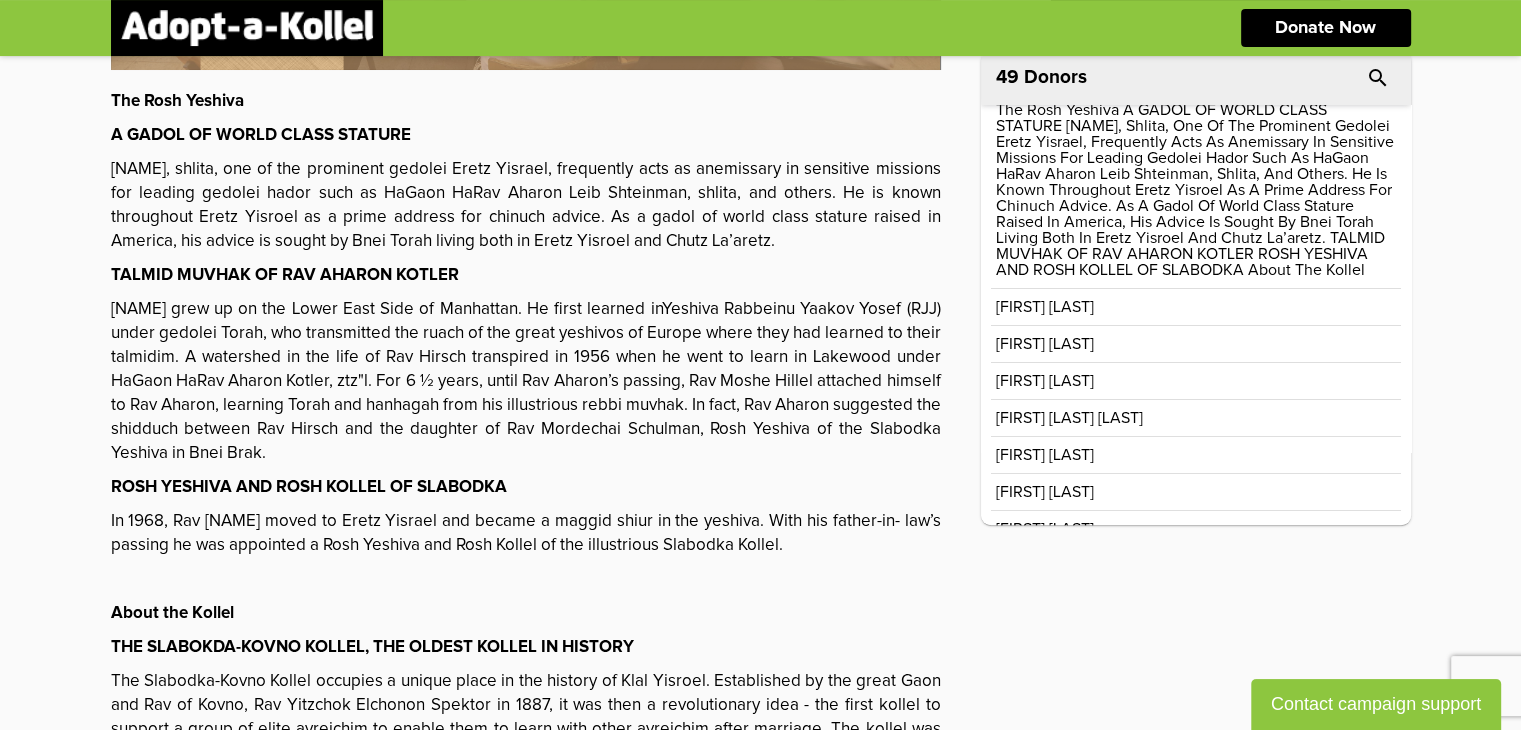 click on "[FIRST] [LAST] [LAST]" at bounding box center (1069, 418) 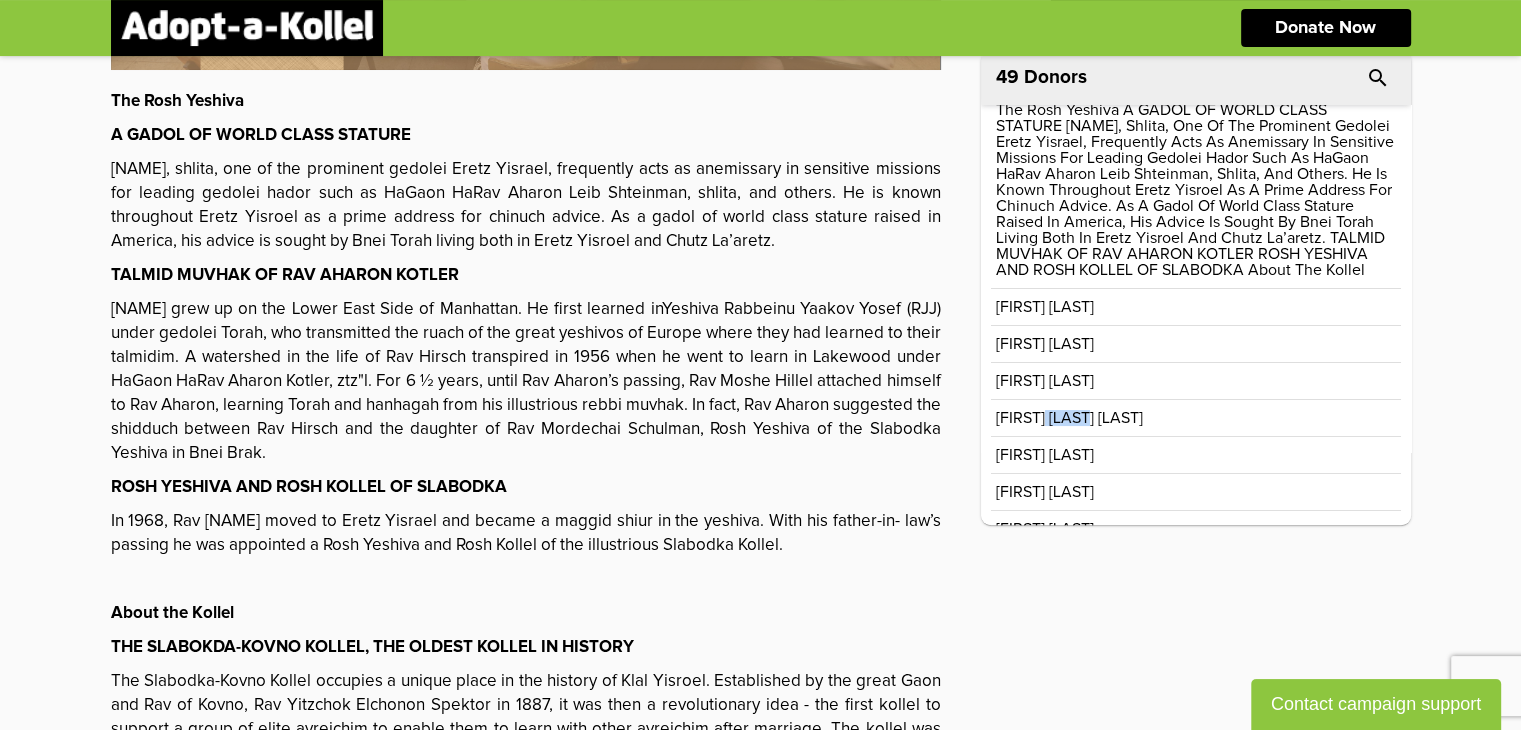 click on "[FIRST] [LAST] [LAST]" at bounding box center [1069, 418] 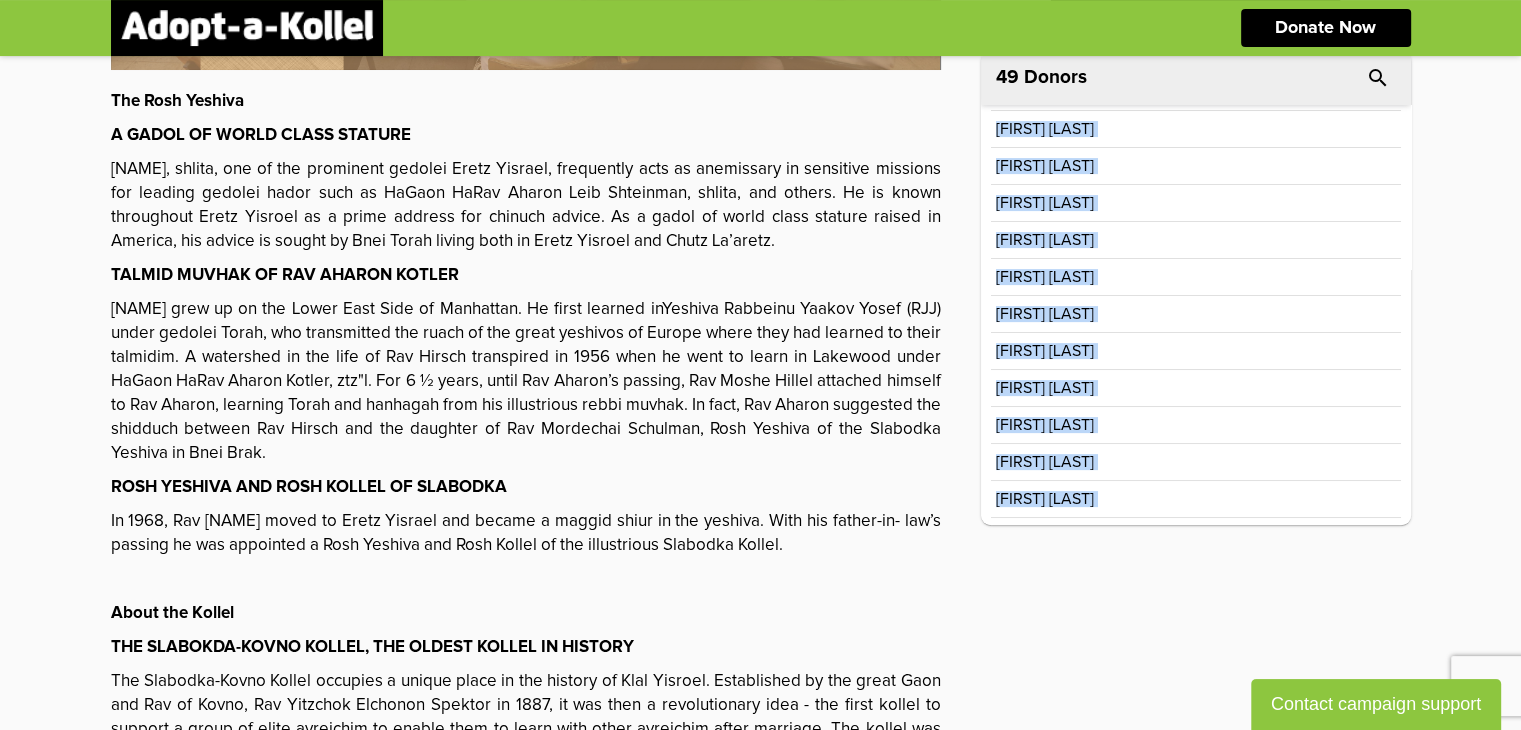 scroll, scrollTop: 799, scrollLeft: 0, axis: vertical 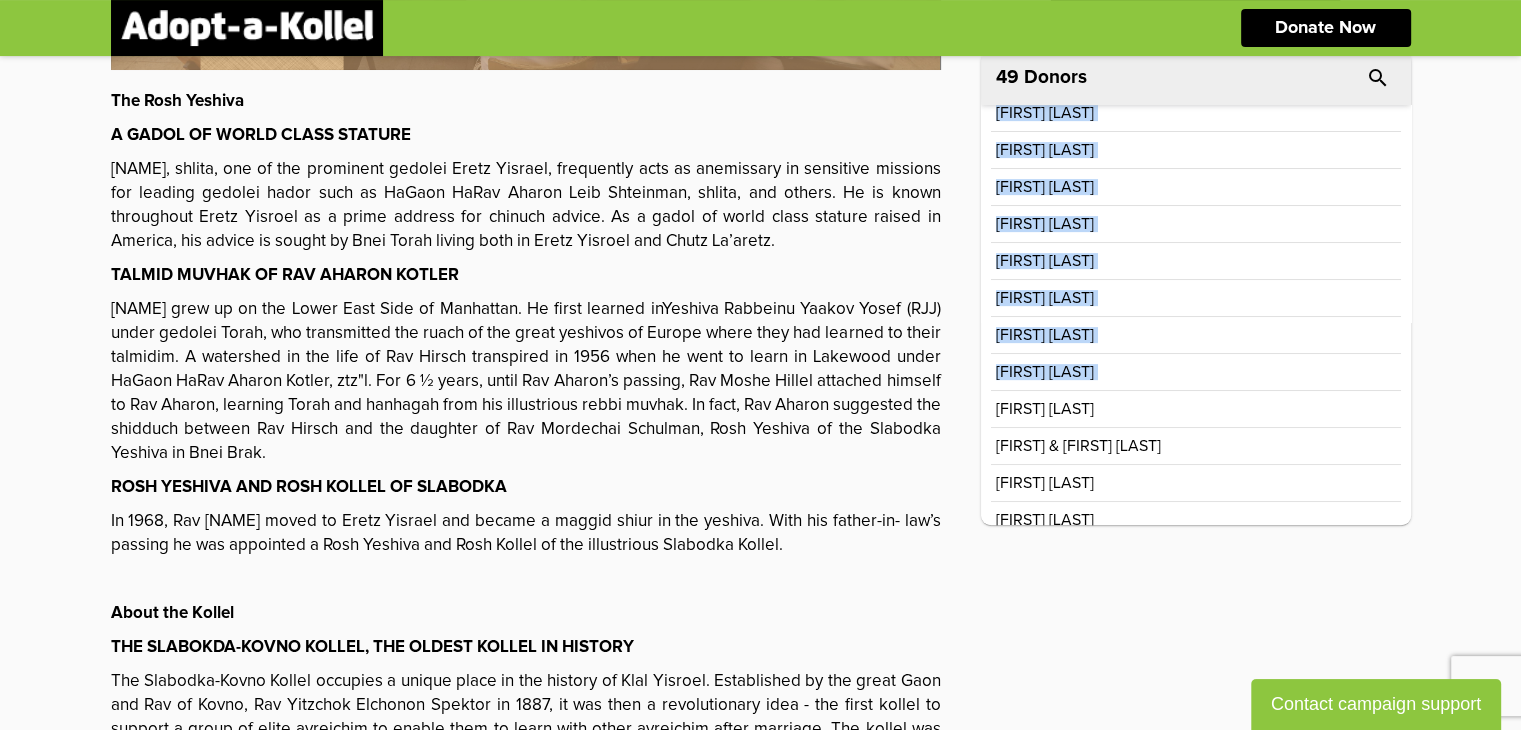 drag, startPoint x: 1067, startPoint y: 259, endPoint x: 1093, endPoint y: 213, distance: 52.83938 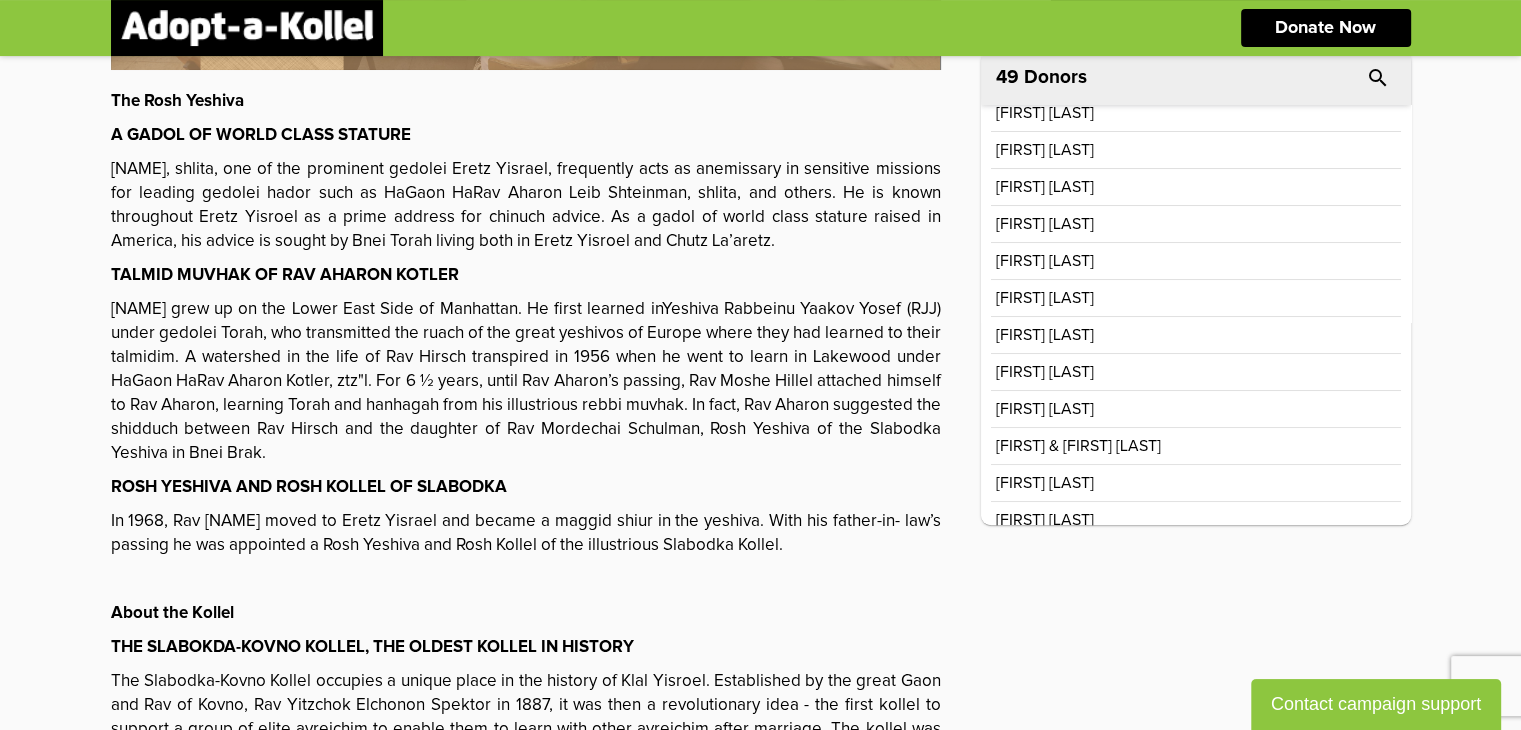 click on "[FIRST] [LAST]" at bounding box center (1045, 520) 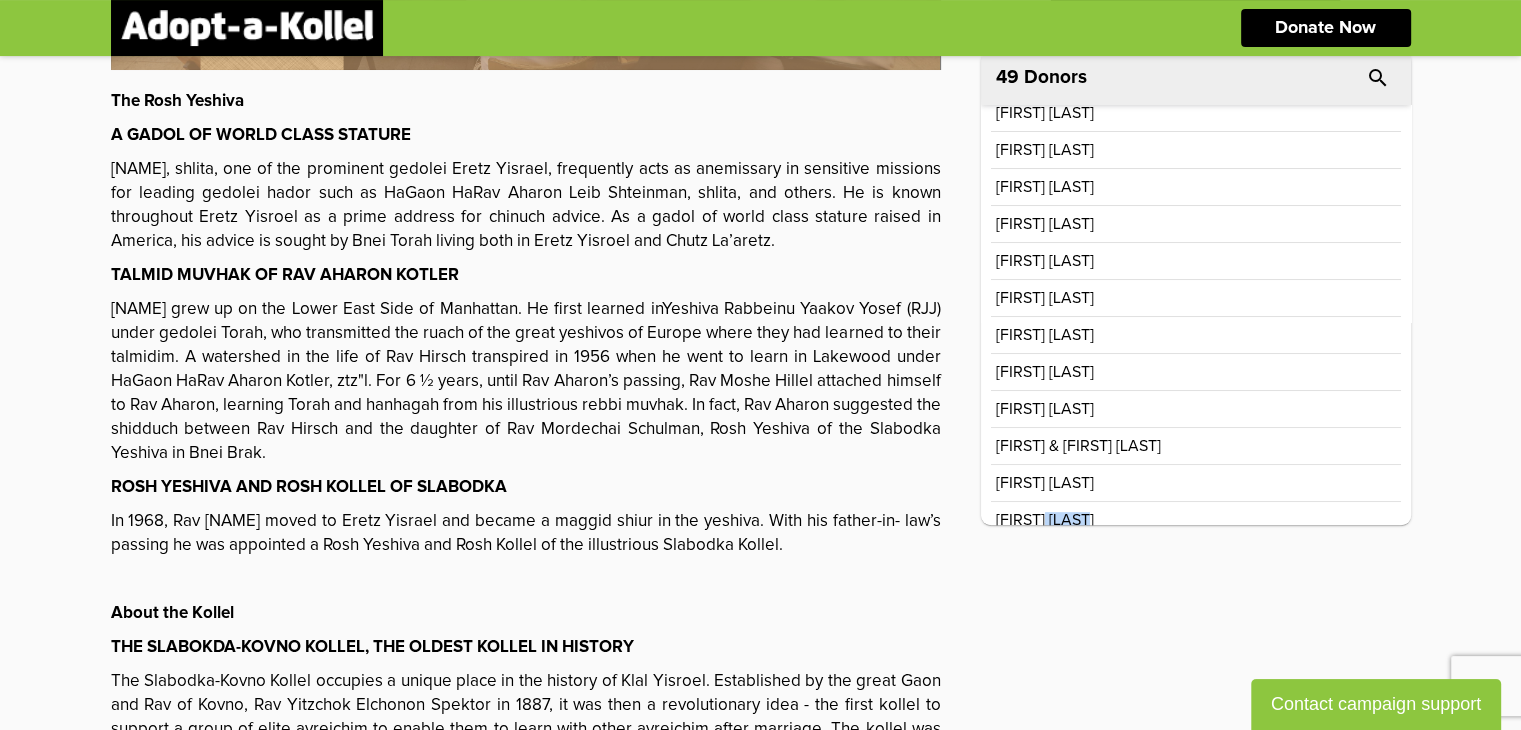 click on "[FIRST] [LAST]" at bounding box center (1045, 520) 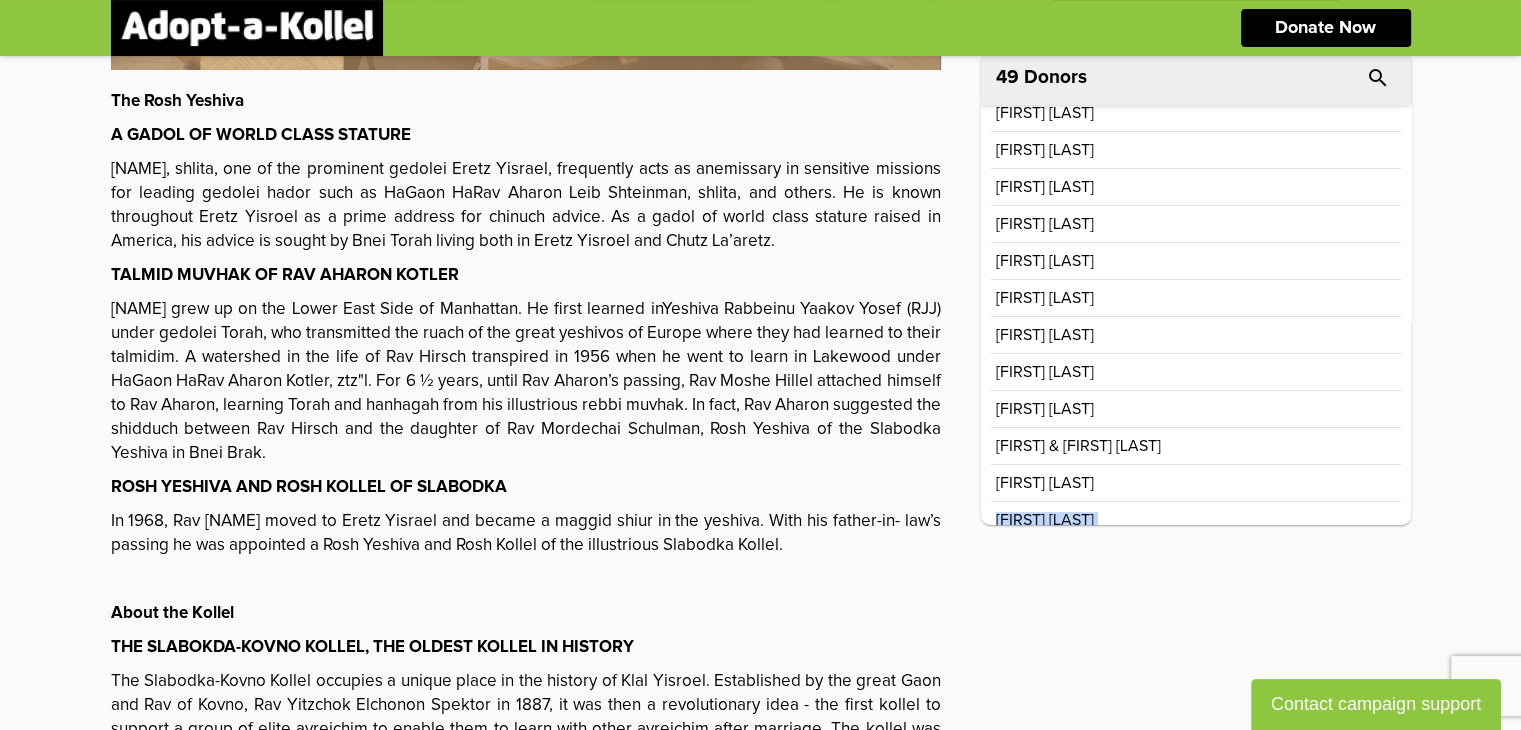 drag, startPoint x: 1074, startPoint y: 359, endPoint x: 1093, endPoint y: 407, distance: 51.62364 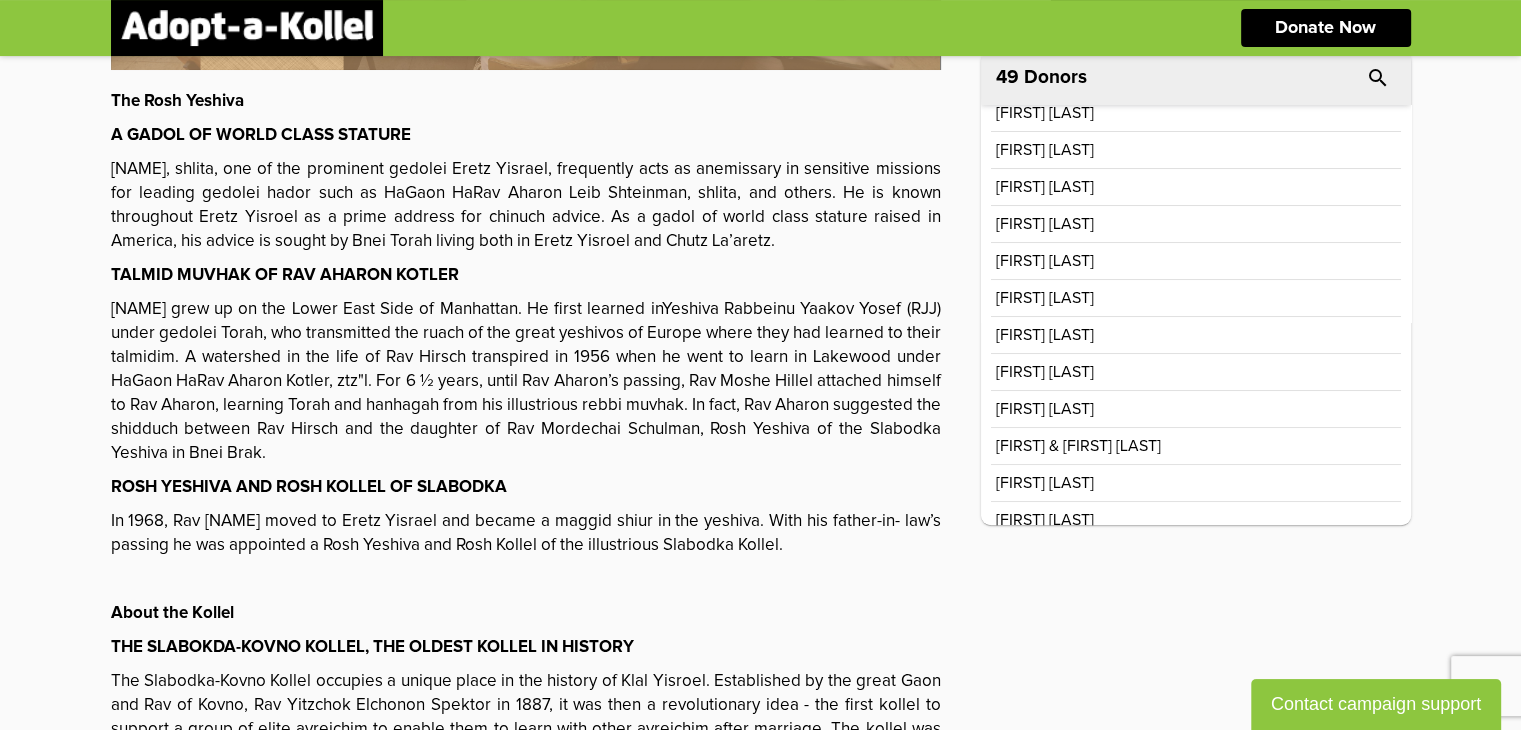 click on "[FIRST] & [FIRST] [LAST]" at bounding box center [1078, 446] 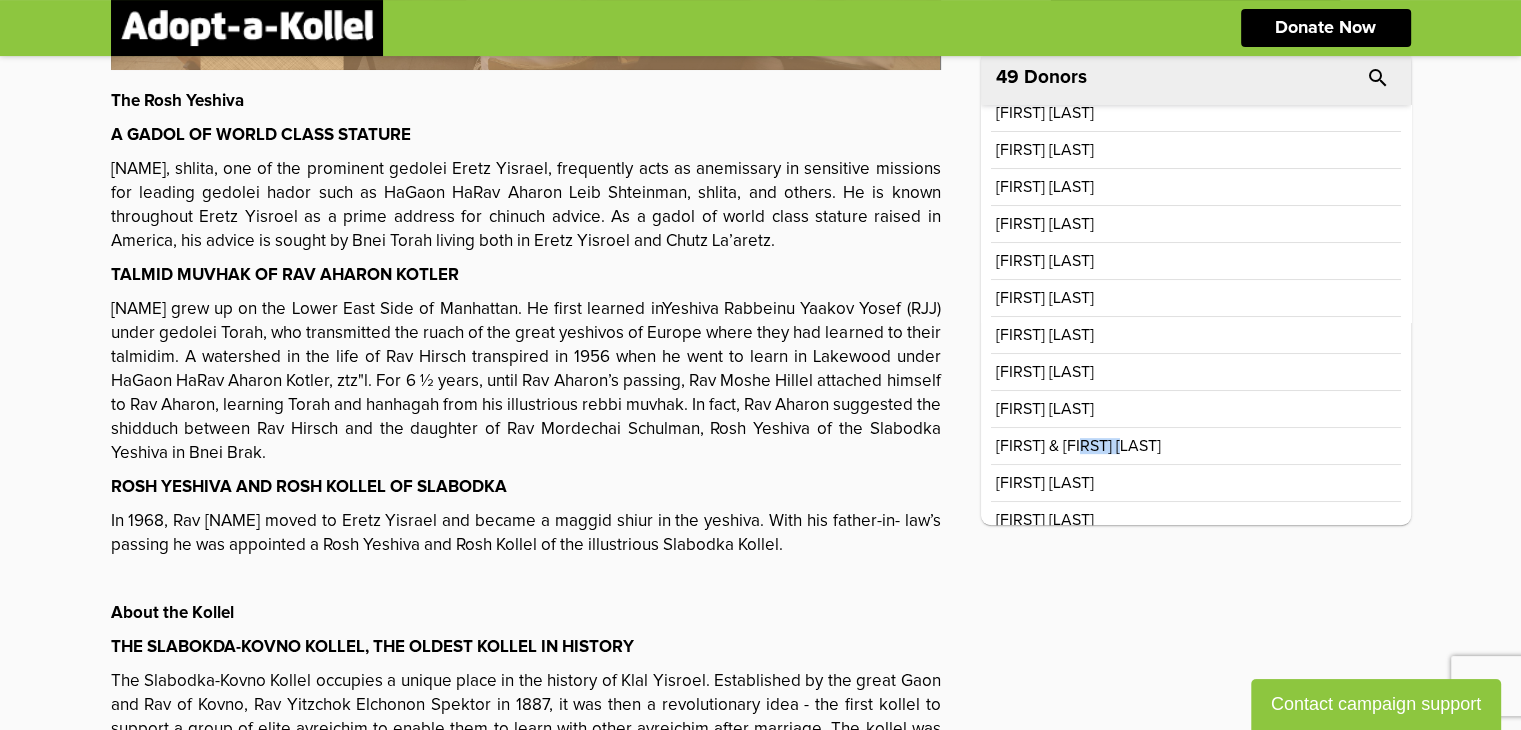 click on "[FIRST] & [FIRST] [LAST]" at bounding box center (1078, 446) 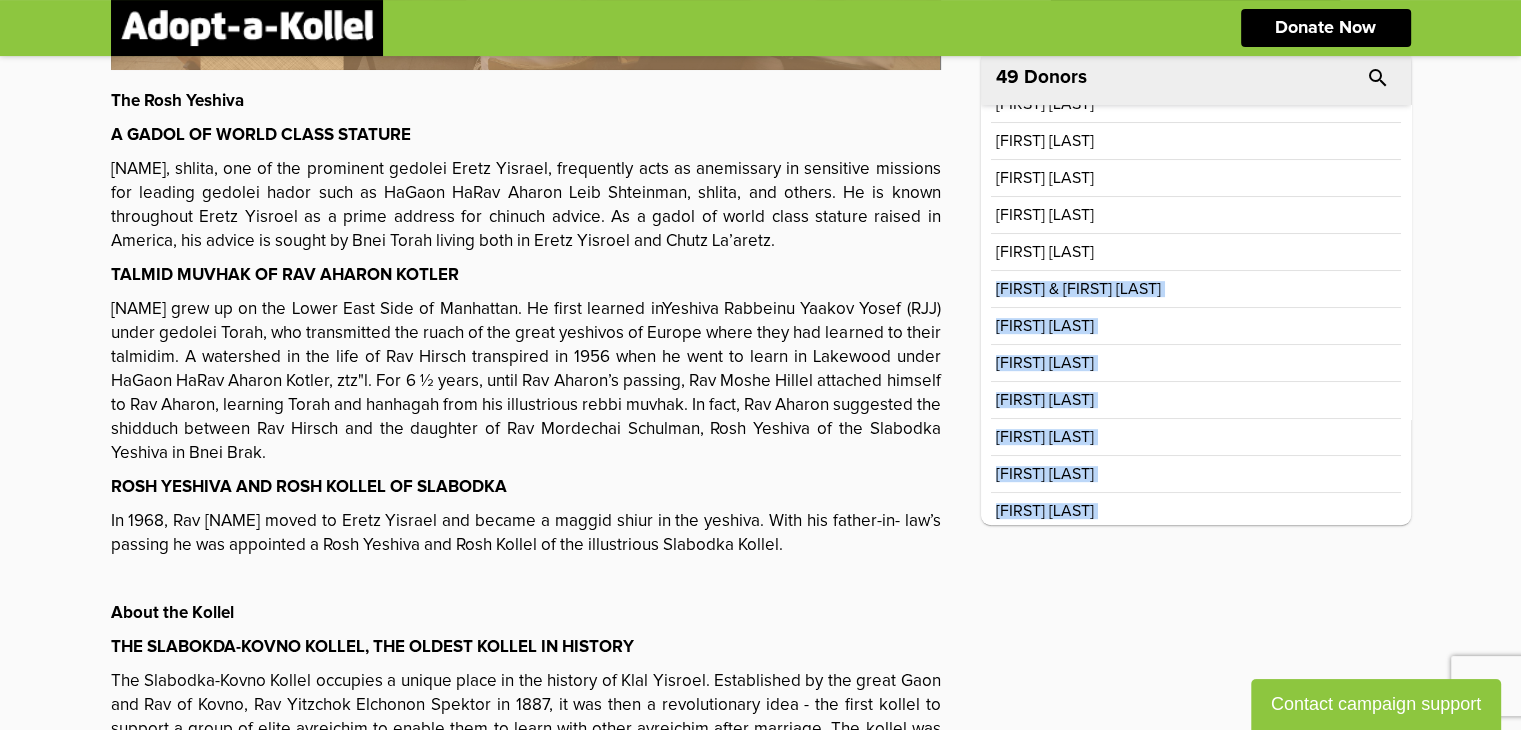 scroll, scrollTop: 1383, scrollLeft: 0, axis: vertical 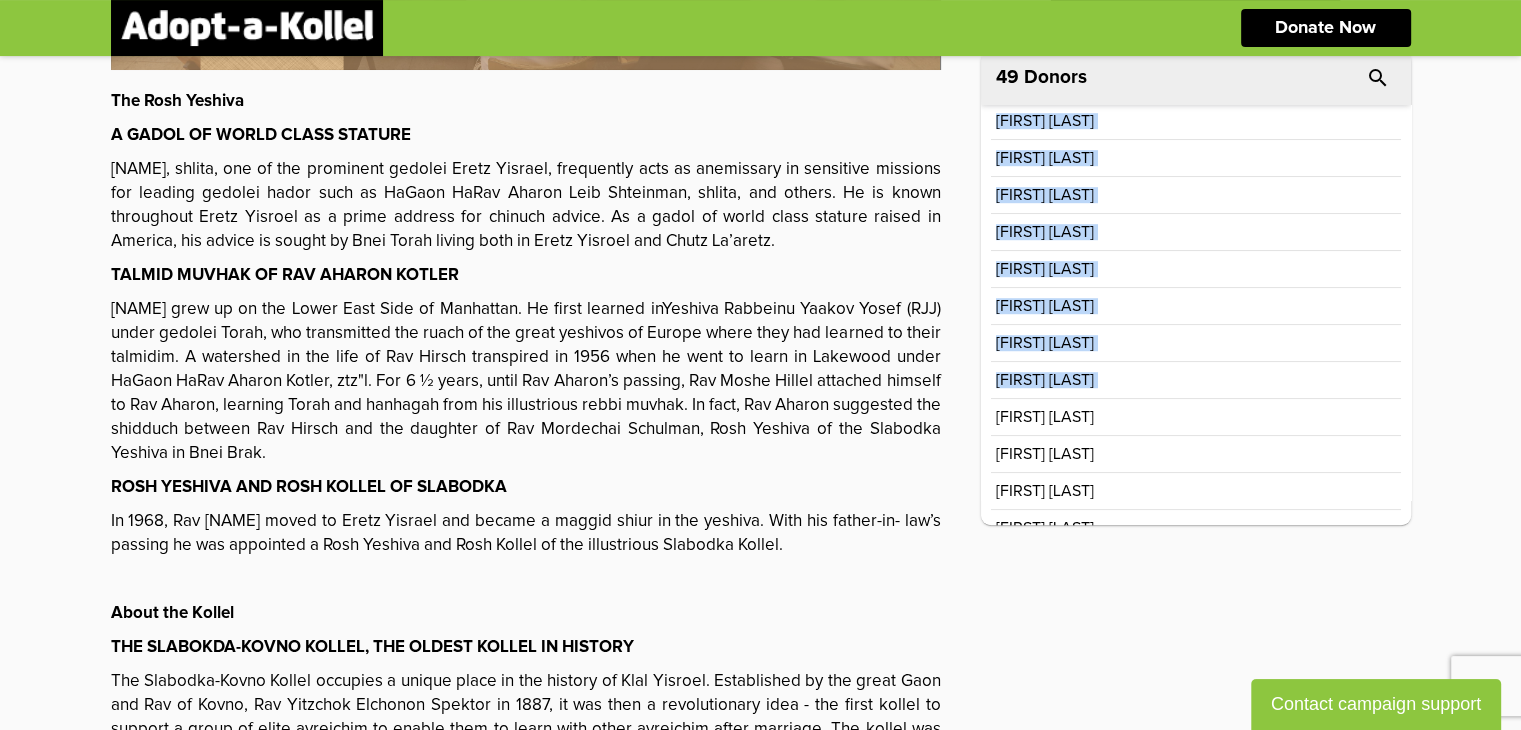 drag, startPoint x: 1100, startPoint y: 273, endPoint x: 1125, endPoint y: 216, distance: 62.241467 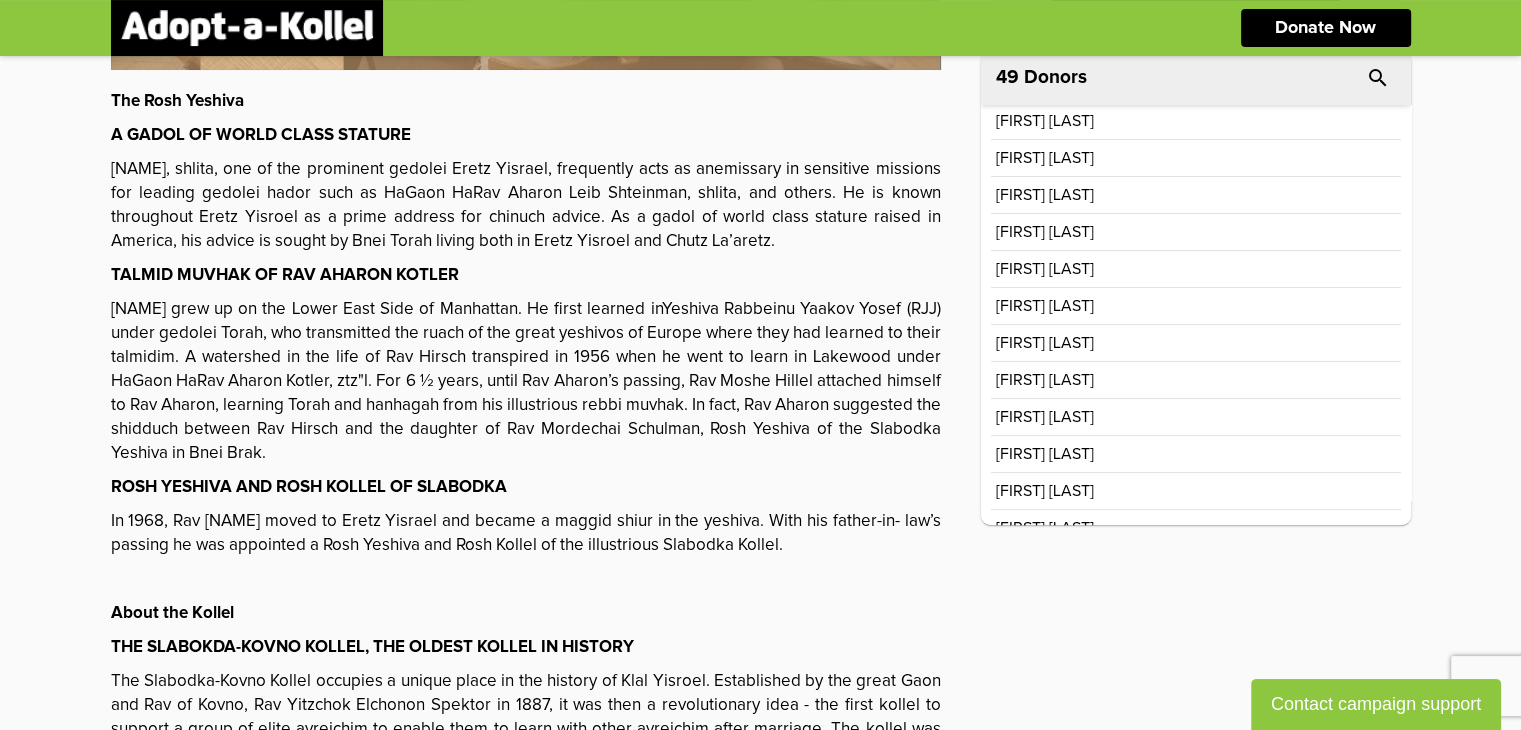click on "[FIRST] [LAST]" at bounding box center (1196, 491) 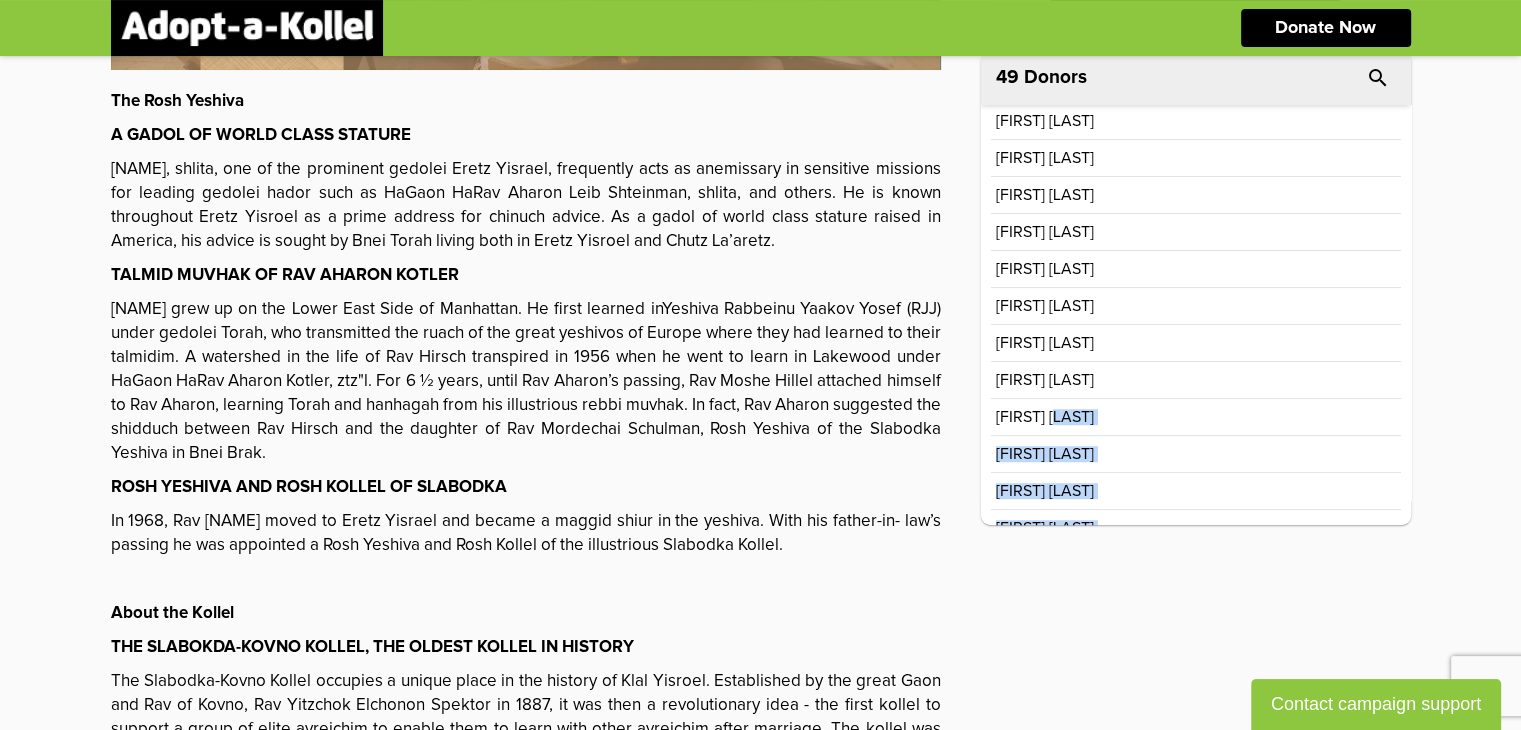 drag, startPoint x: 1135, startPoint y: 354, endPoint x: 1089, endPoint y: 260, distance: 104.6518 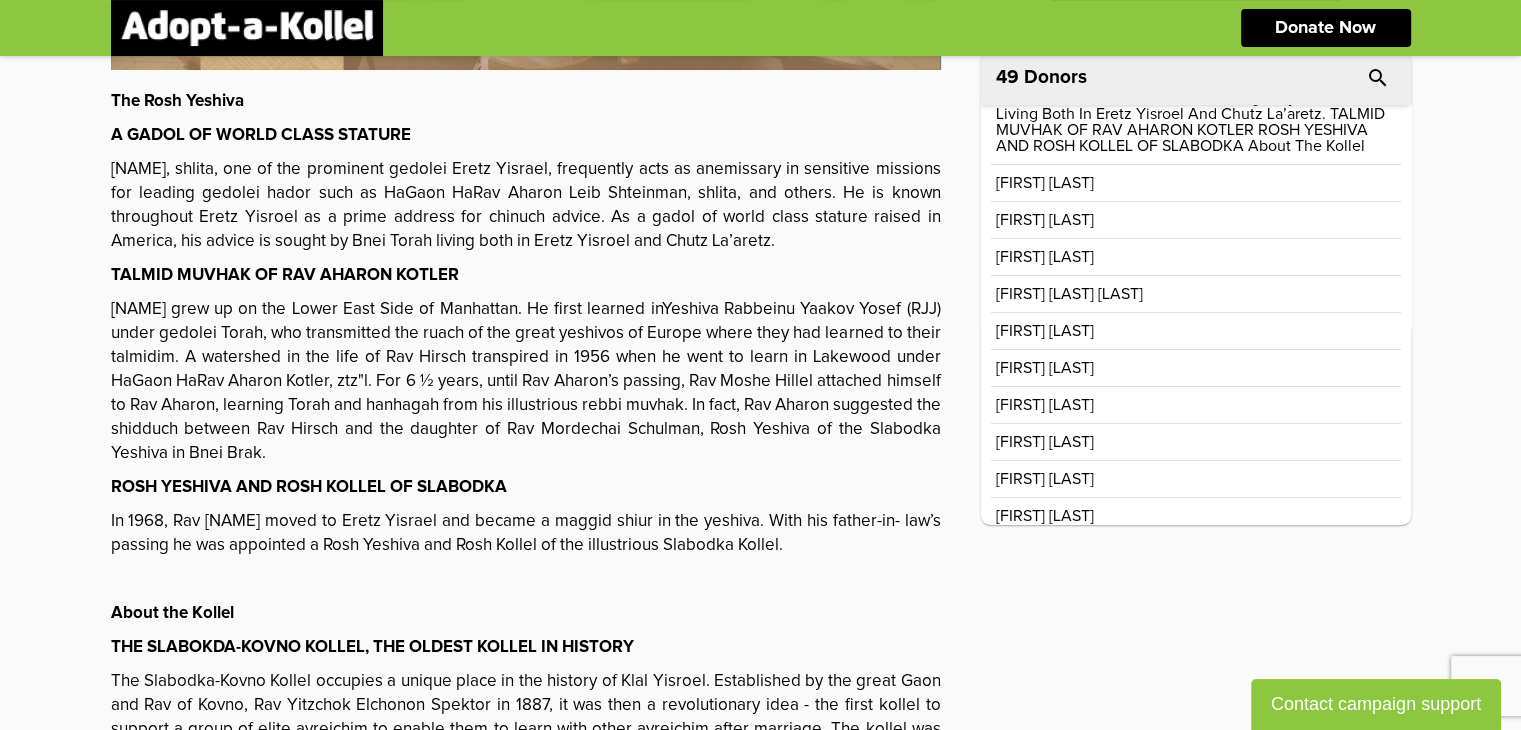 scroll, scrollTop: 284, scrollLeft: 0, axis: vertical 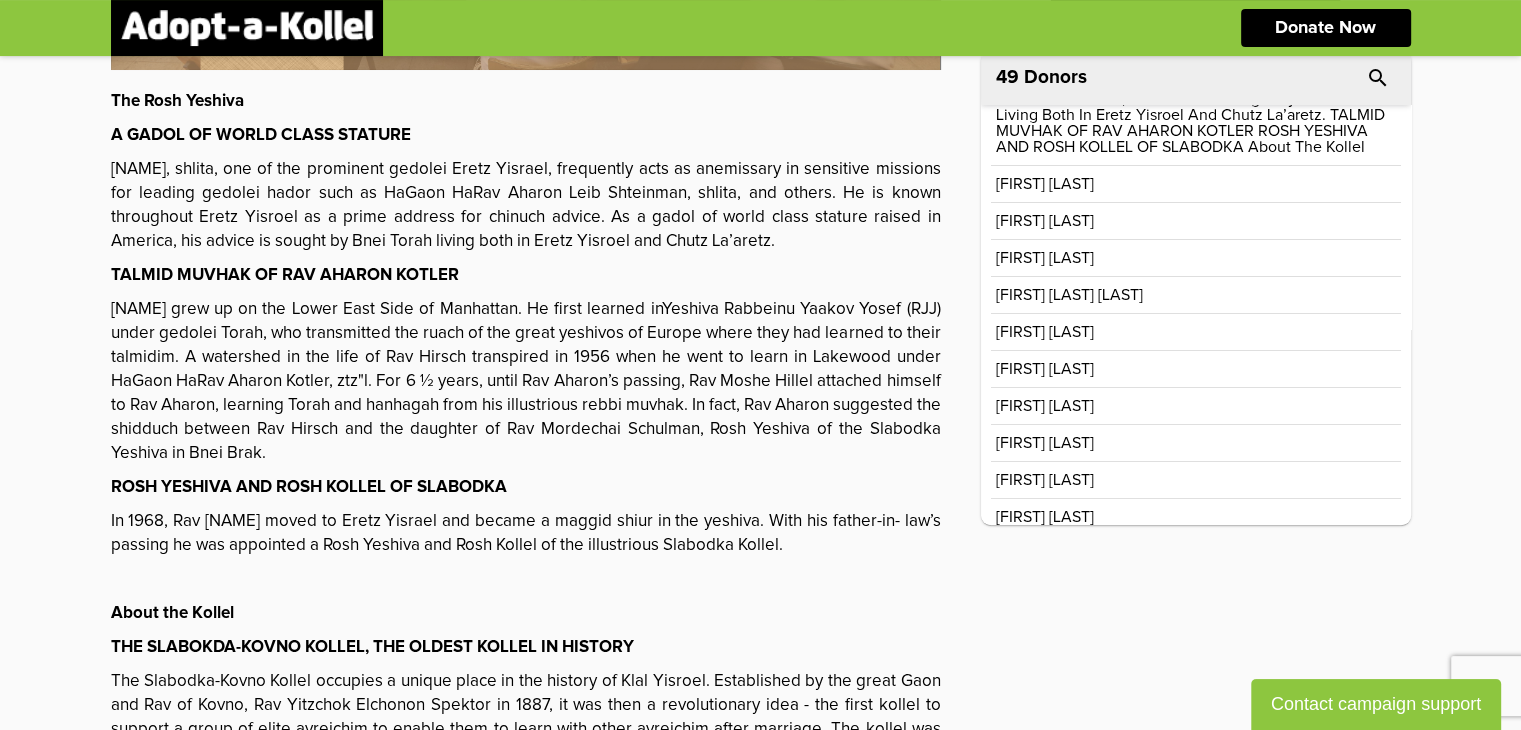 drag, startPoint x: 1007, startPoint y: 152, endPoint x: 1204, endPoint y: 386, distance: 305.88397 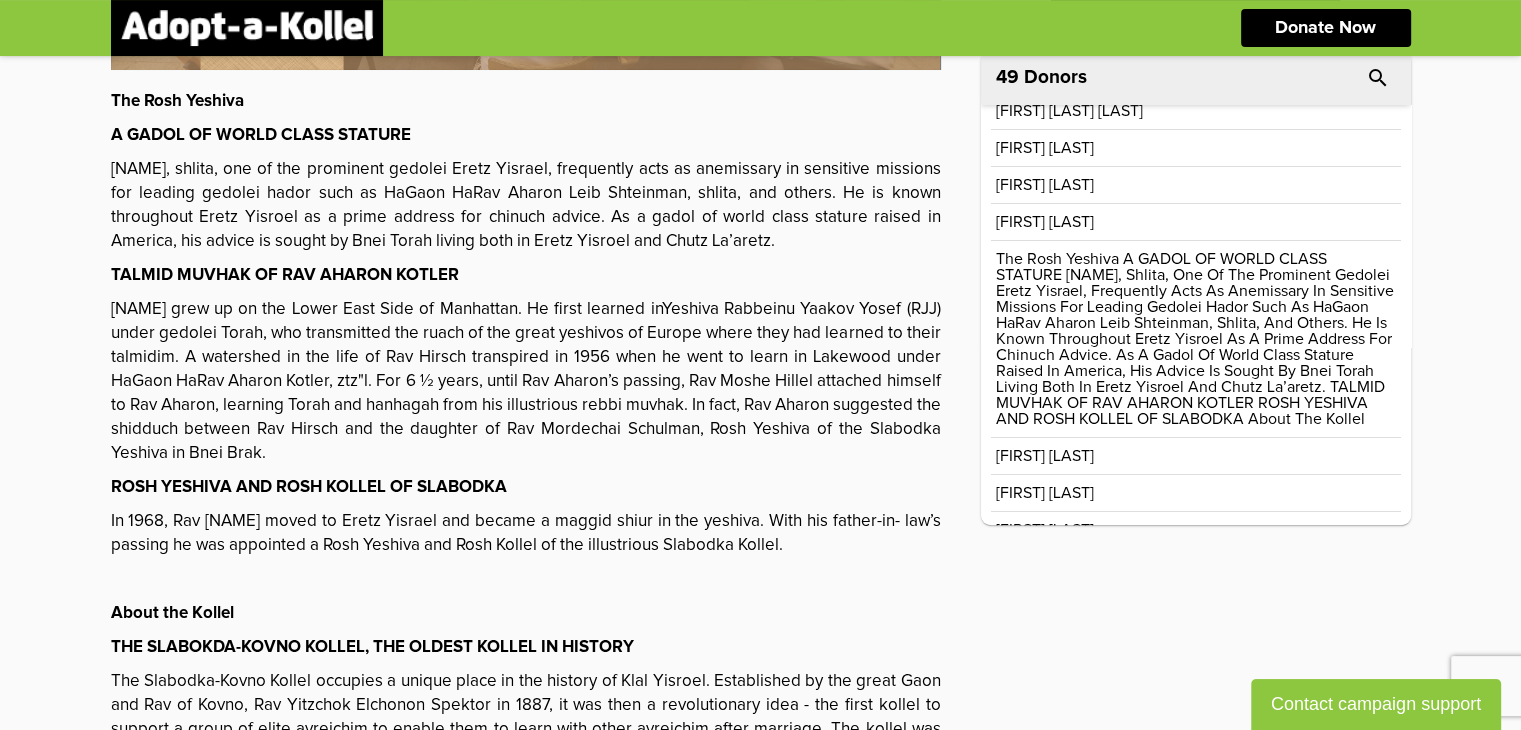 scroll, scrollTop: 0, scrollLeft: 0, axis: both 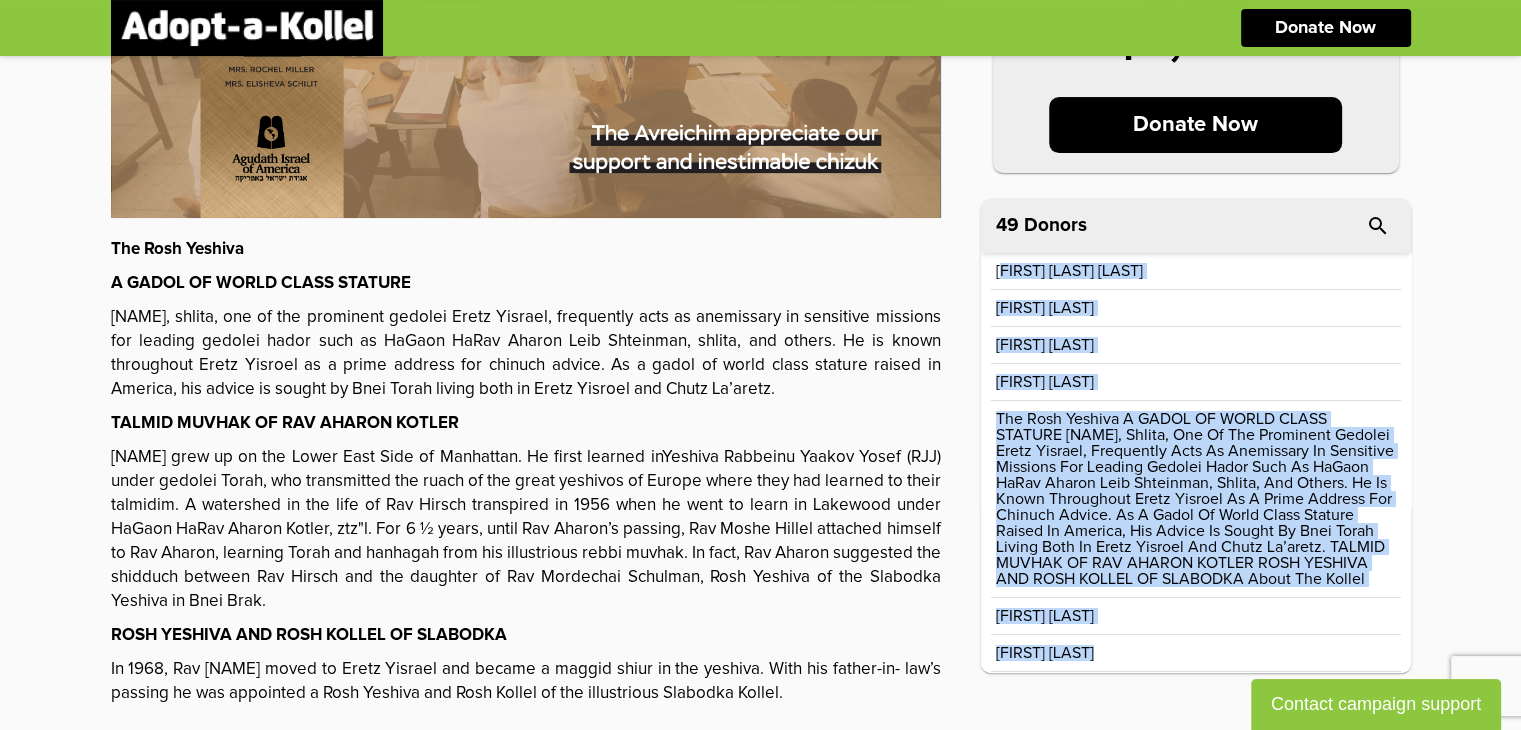 drag, startPoint x: 1004, startPoint y: 267, endPoint x: 1210, endPoint y: 488, distance: 302.12085 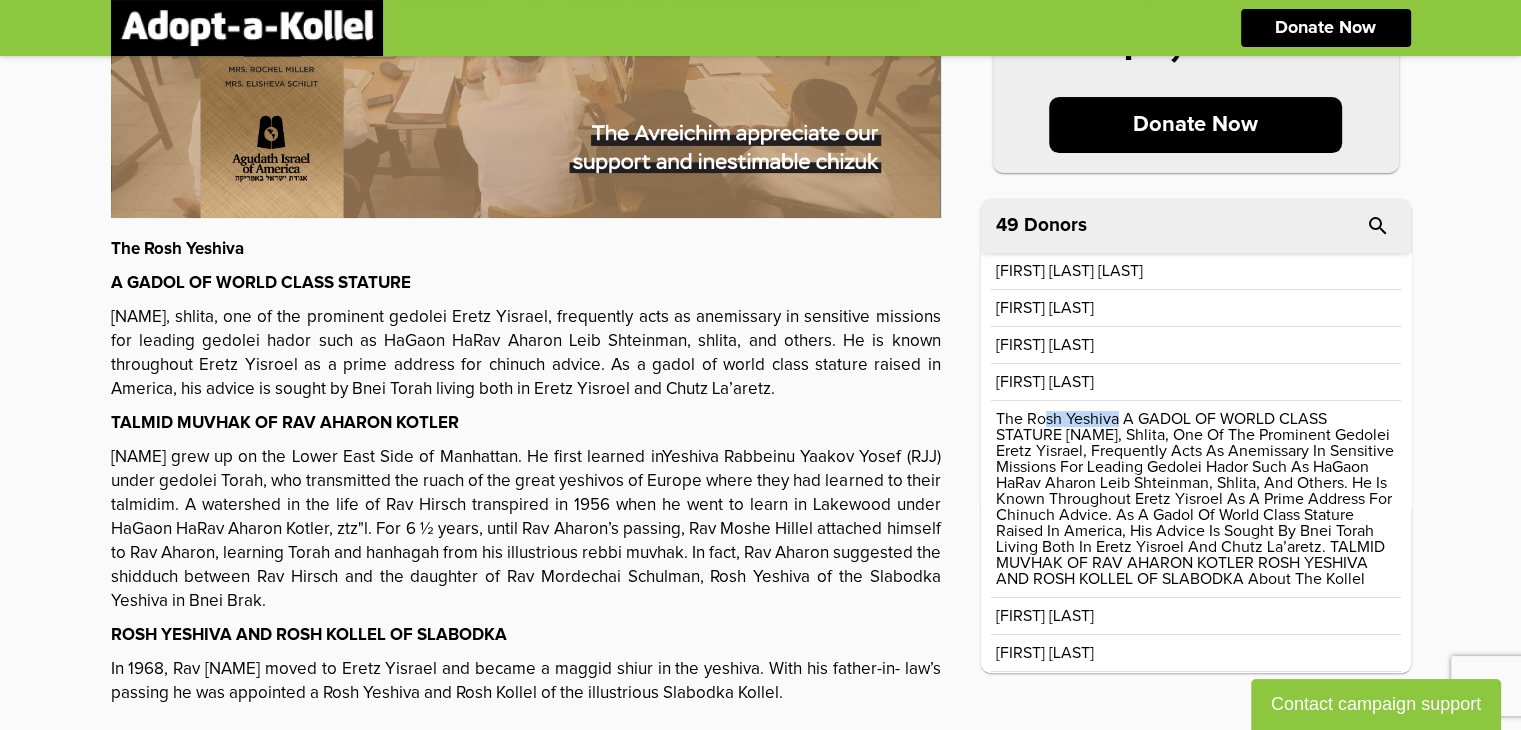 click on "The Rosh Yeshiva A GADOL OF WORLD CLASS STATURE [NAME], shlita, one of the prominent gedolei Eretz Yisrael, frequently acts as anemissary in sensitive missions for leading gedolei hador such as HaGaon HaRav Aharon Leib Shteinman, shlita, and others. He is known throughout Eretz Yisroel as a prime address for chinuch advice. As a gadol of world class stature raised in America, his advice is sought by Bnei Torah living both in Eretz Yisroel and Chutz La’aretz. TALMID MUVHAK OF RAV AHARON KOTLER ROSH YESHIVA AND ROSH KOLLEL OF SLABODKA
About the Kollel" at bounding box center [1196, 499] 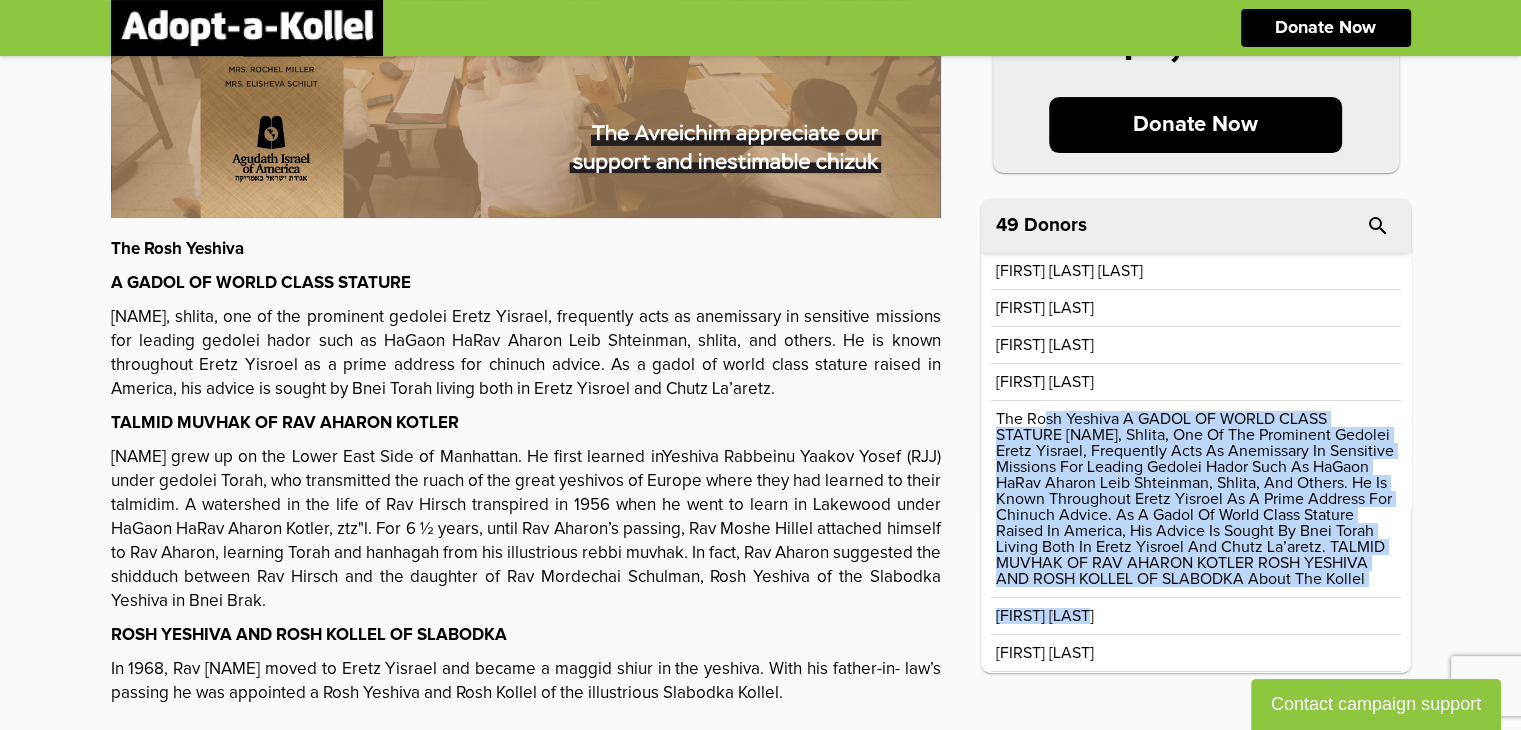 drag, startPoint x: 1042, startPoint y: 417, endPoint x: 1080, endPoint y: 495, distance: 86.764046 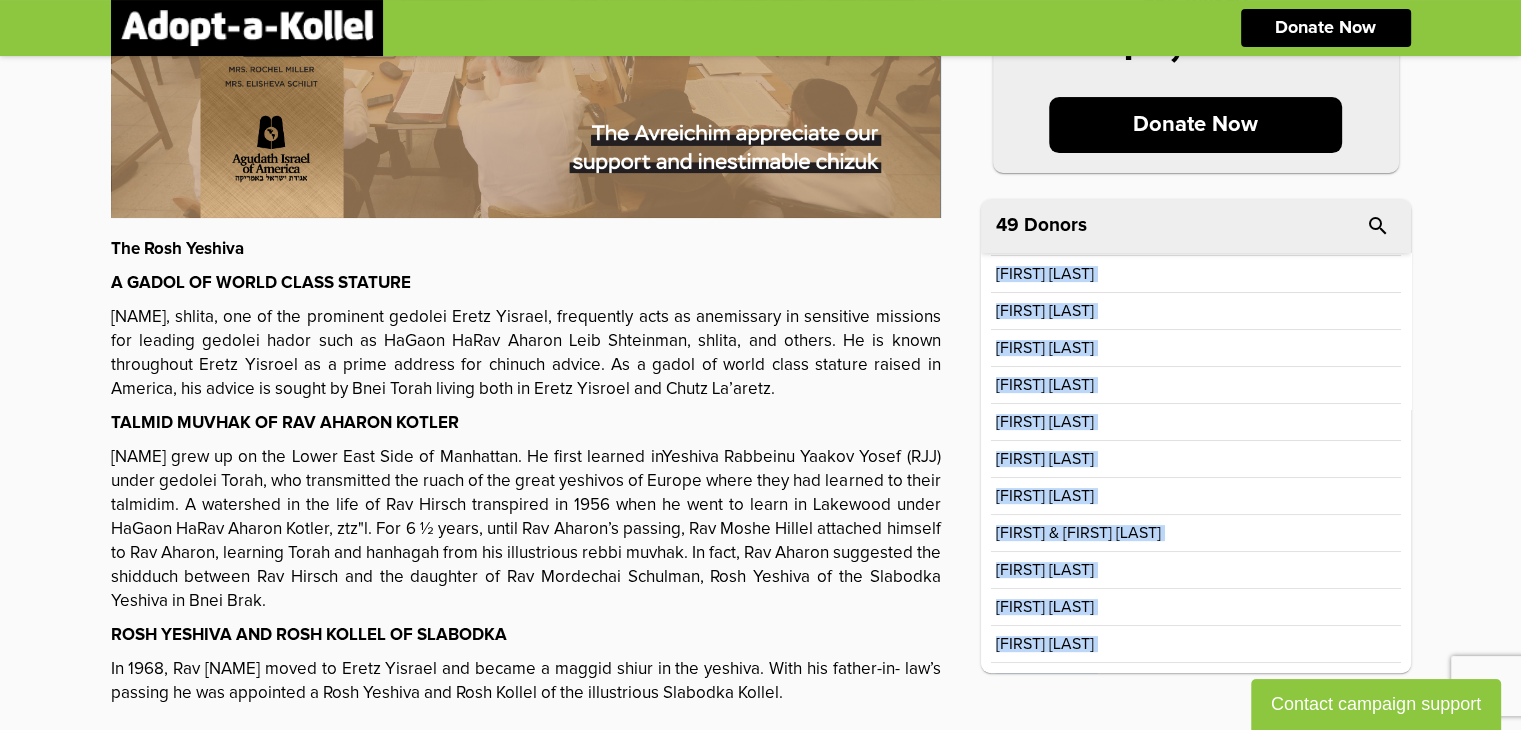 scroll, scrollTop: 1383, scrollLeft: 0, axis: vertical 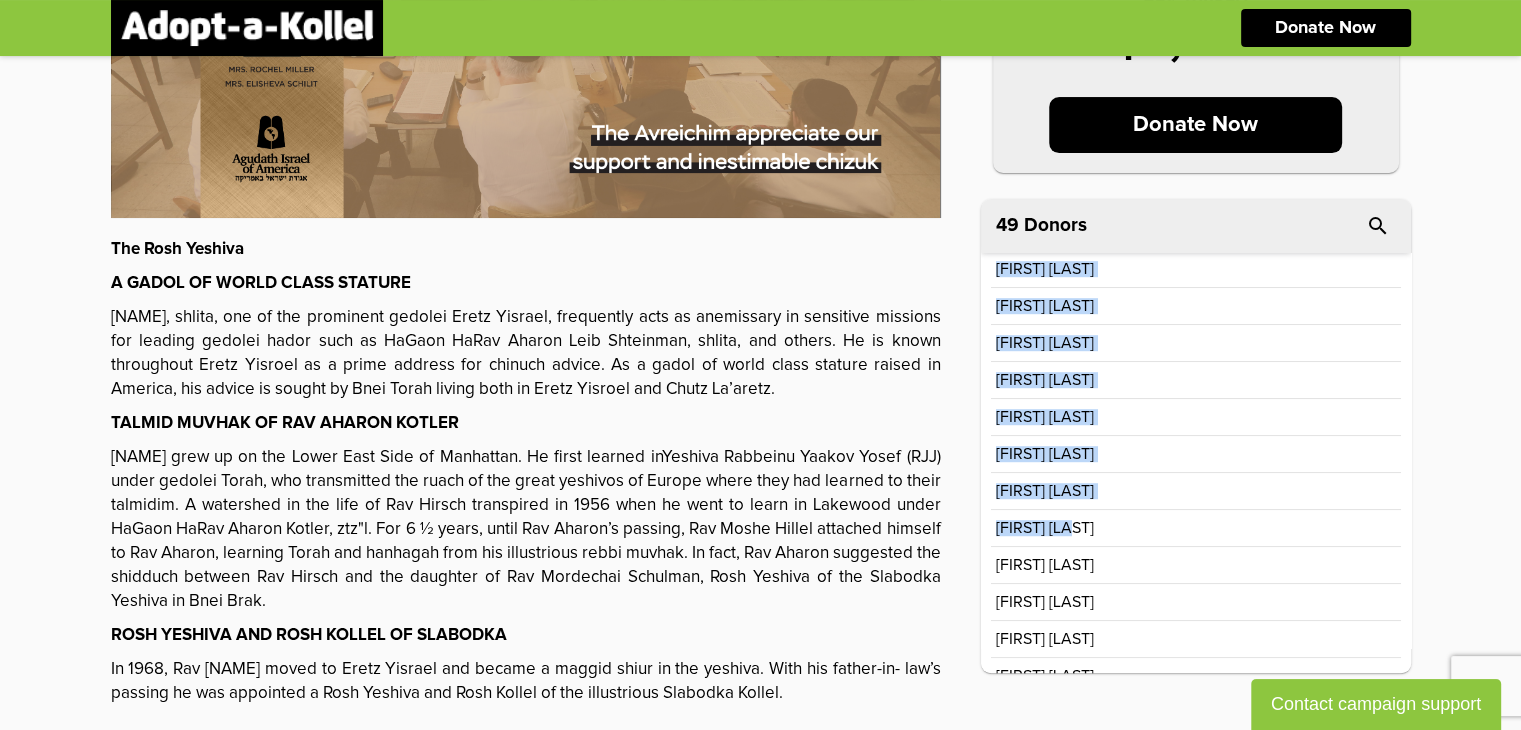 drag, startPoint x: 1080, startPoint y: 495, endPoint x: 1116, endPoint y: 488, distance: 36.67424 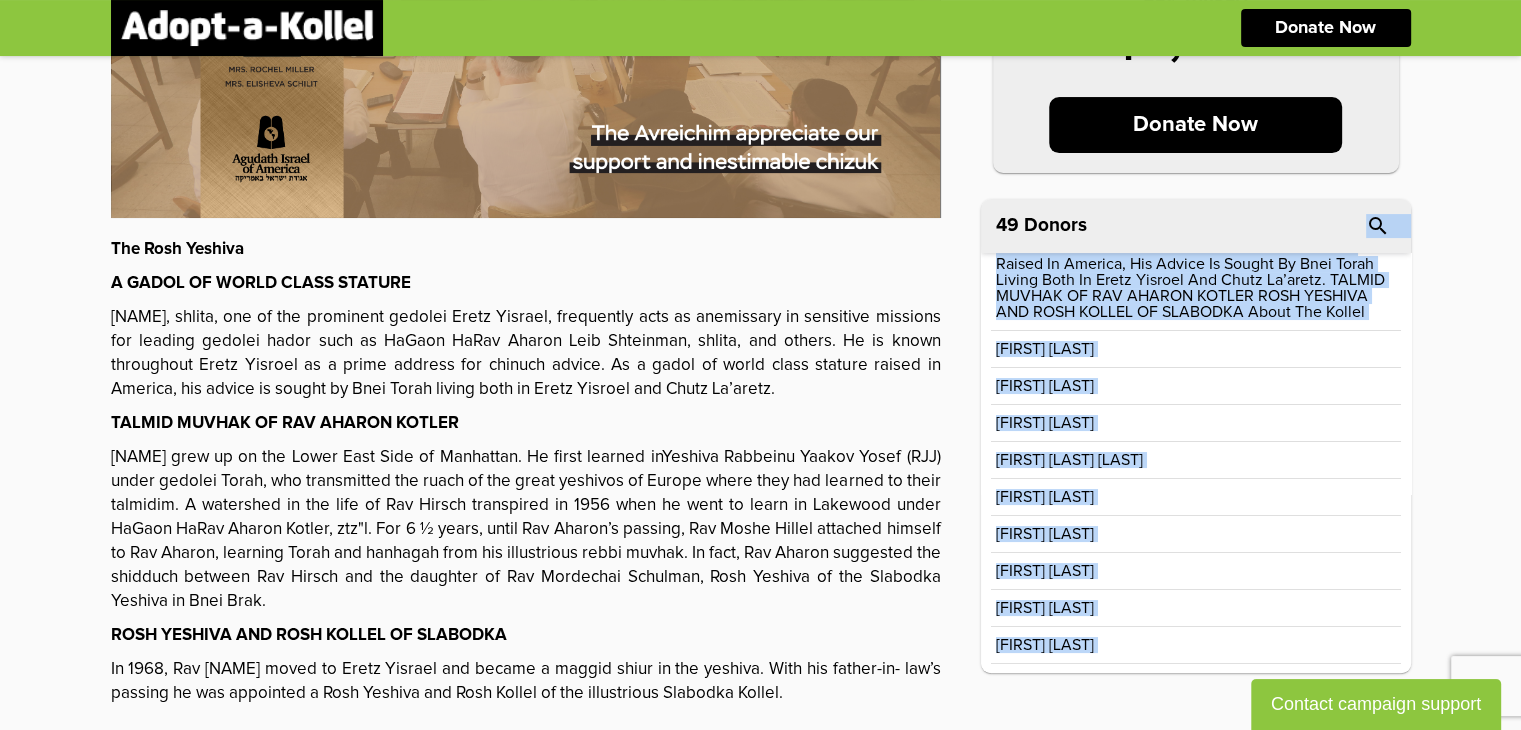 scroll, scrollTop: 0, scrollLeft: 0, axis: both 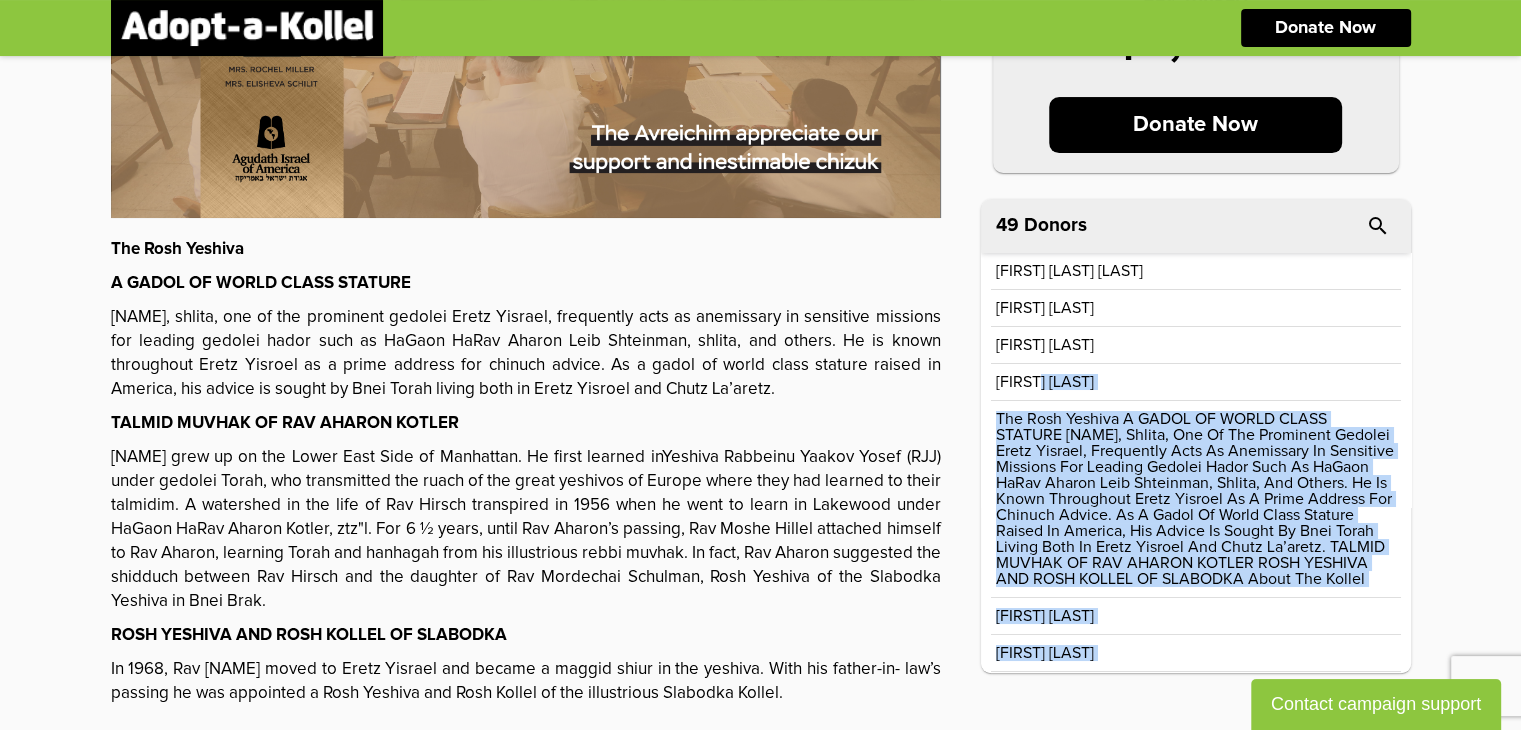 drag, startPoint x: 1116, startPoint y: 488, endPoint x: 1076, endPoint y: 357, distance: 136.9708 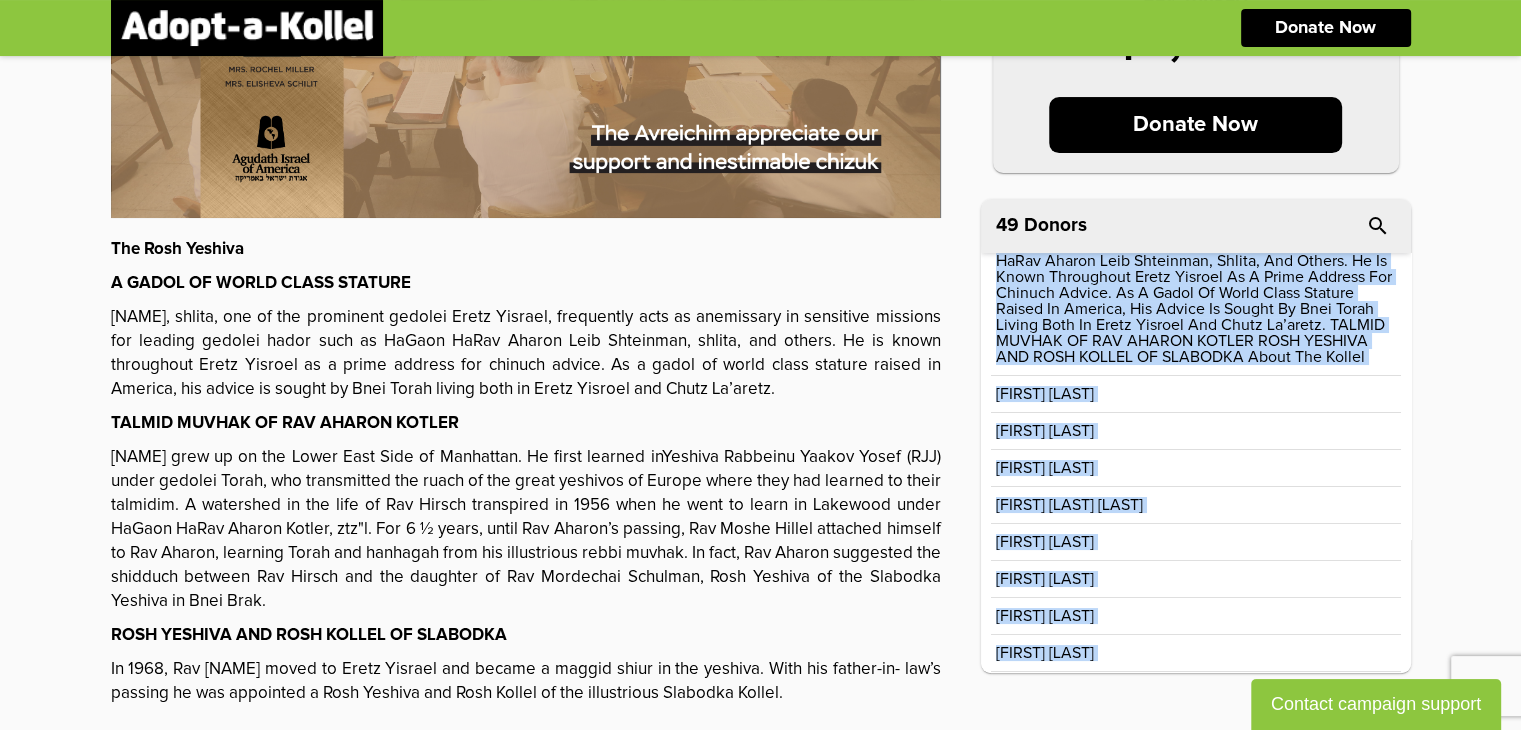 scroll, scrollTop: 223, scrollLeft: 0, axis: vertical 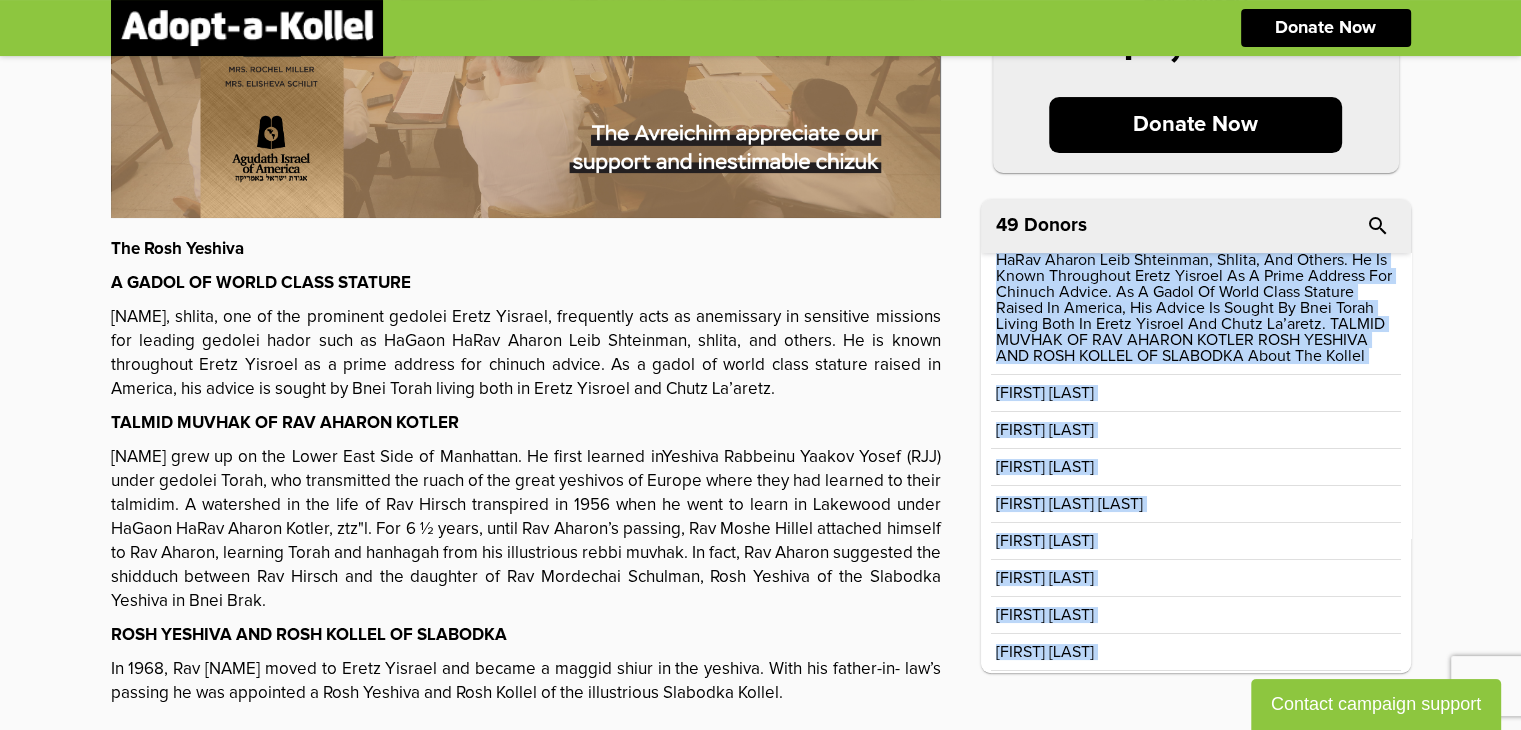 click on "[FIRST] [LAST] [LAST]" at bounding box center (1196, 504) 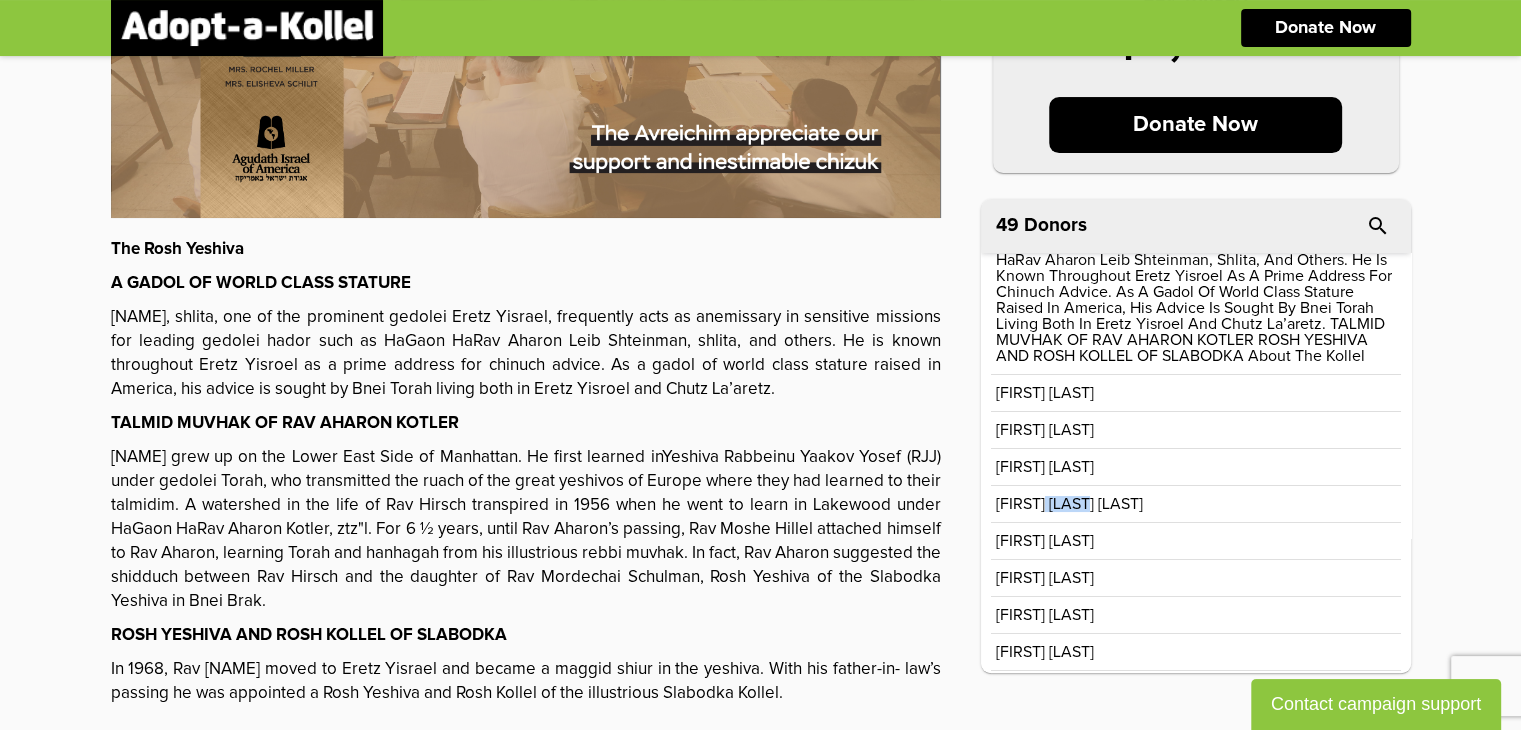 click on "[FIRST] [LAST] [LAST]" at bounding box center (1196, 504) 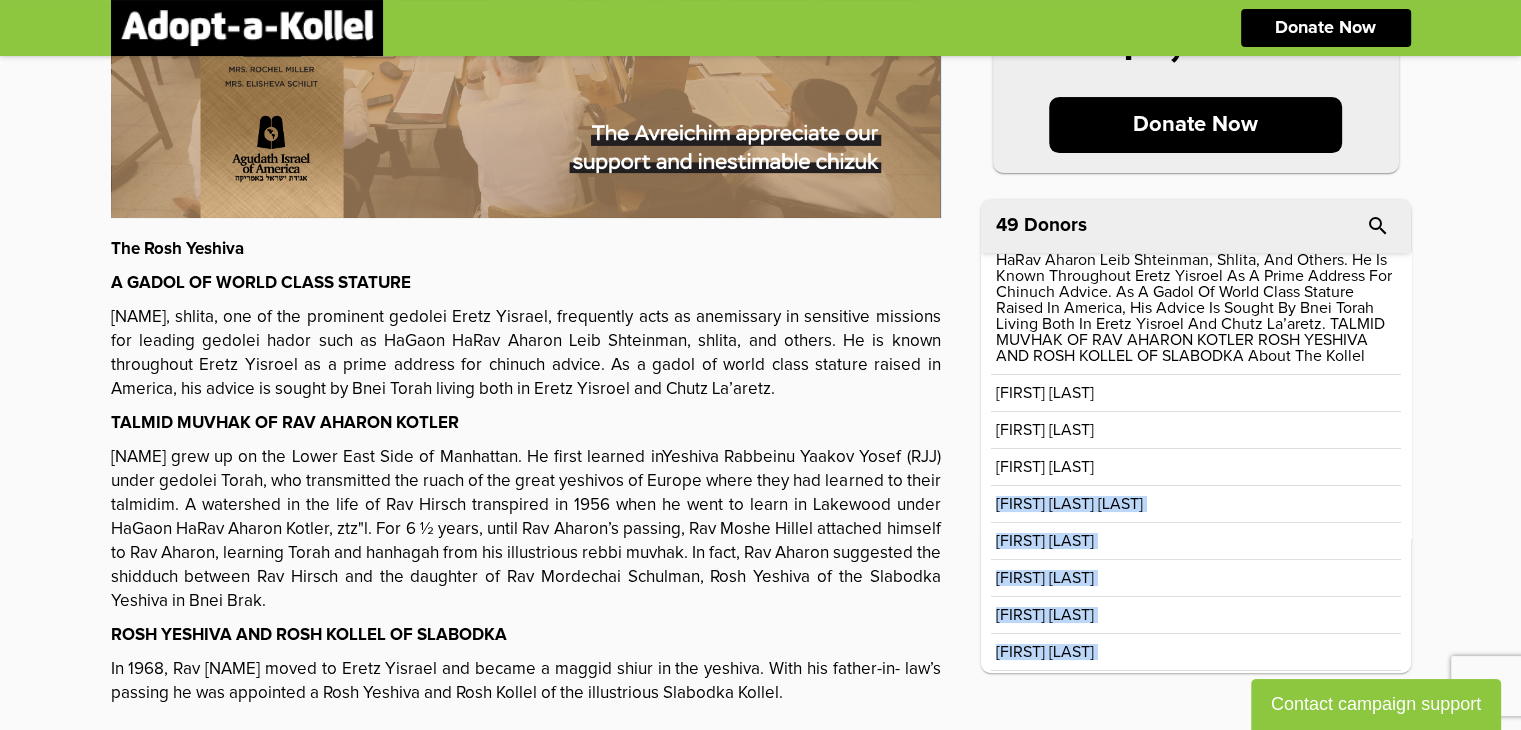 drag, startPoint x: 1076, startPoint y: 357, endPoint x: 1149, endPoint y: 621, distance: 273.90692 